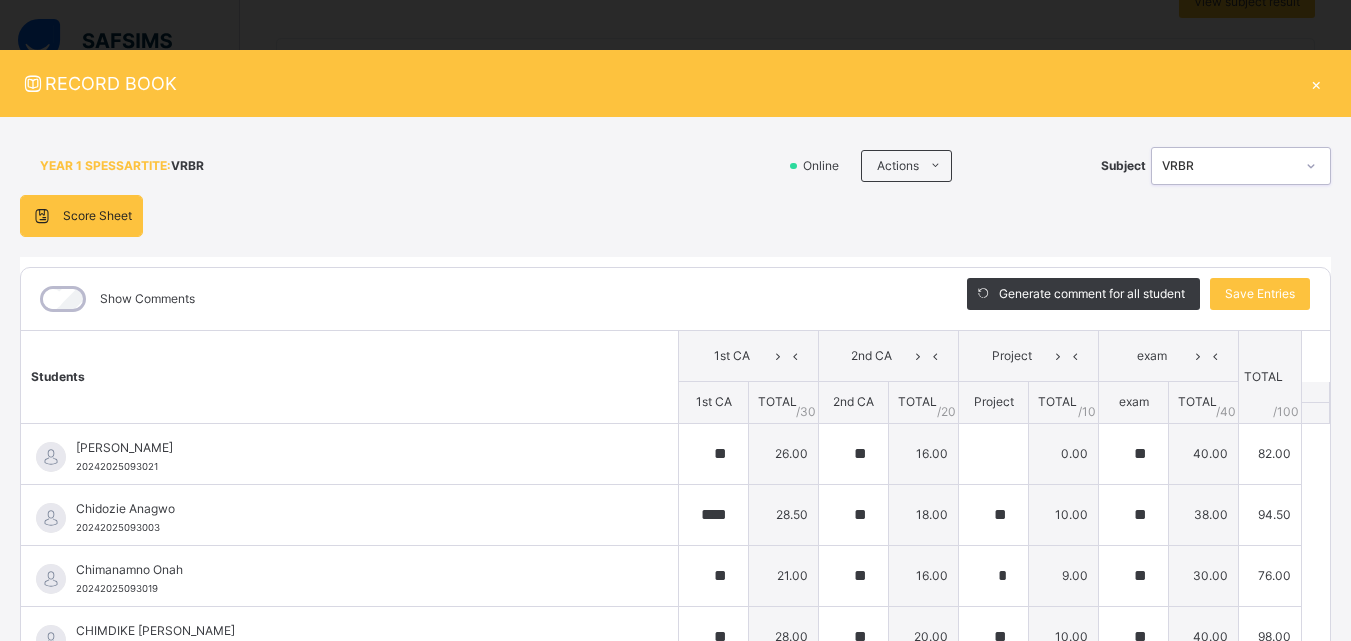 scroll, scrollTop: 461, scrollLeft: 0, axis: vertical 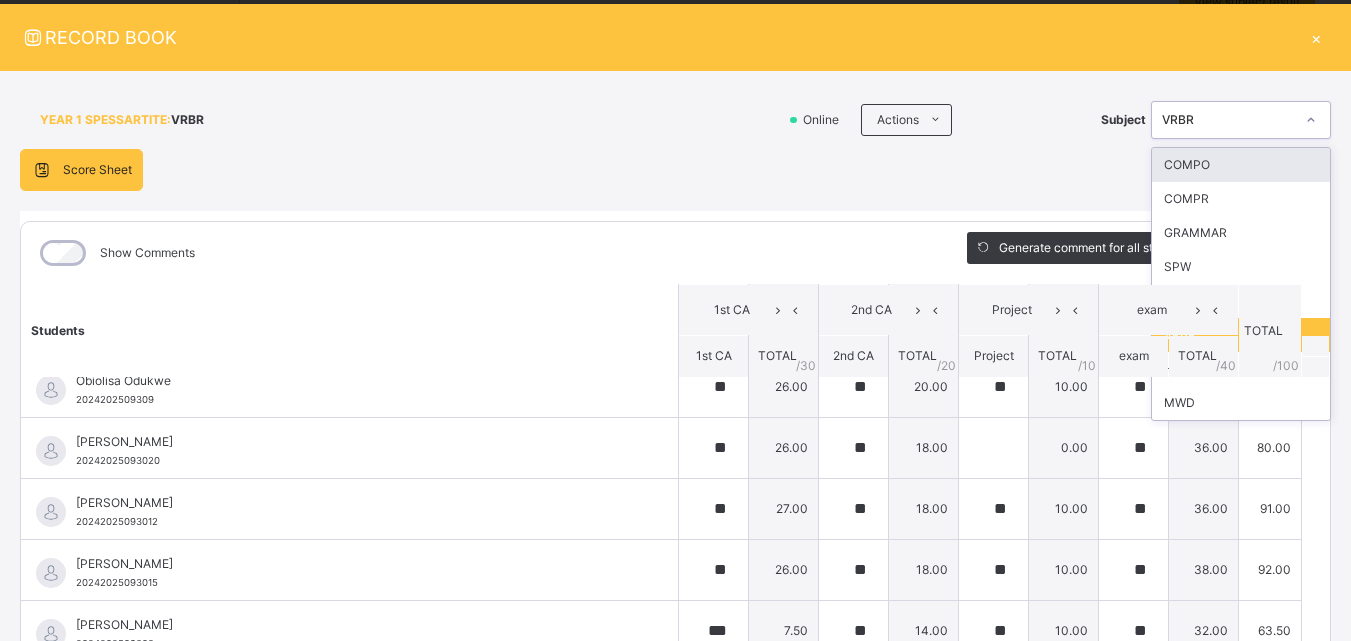 click 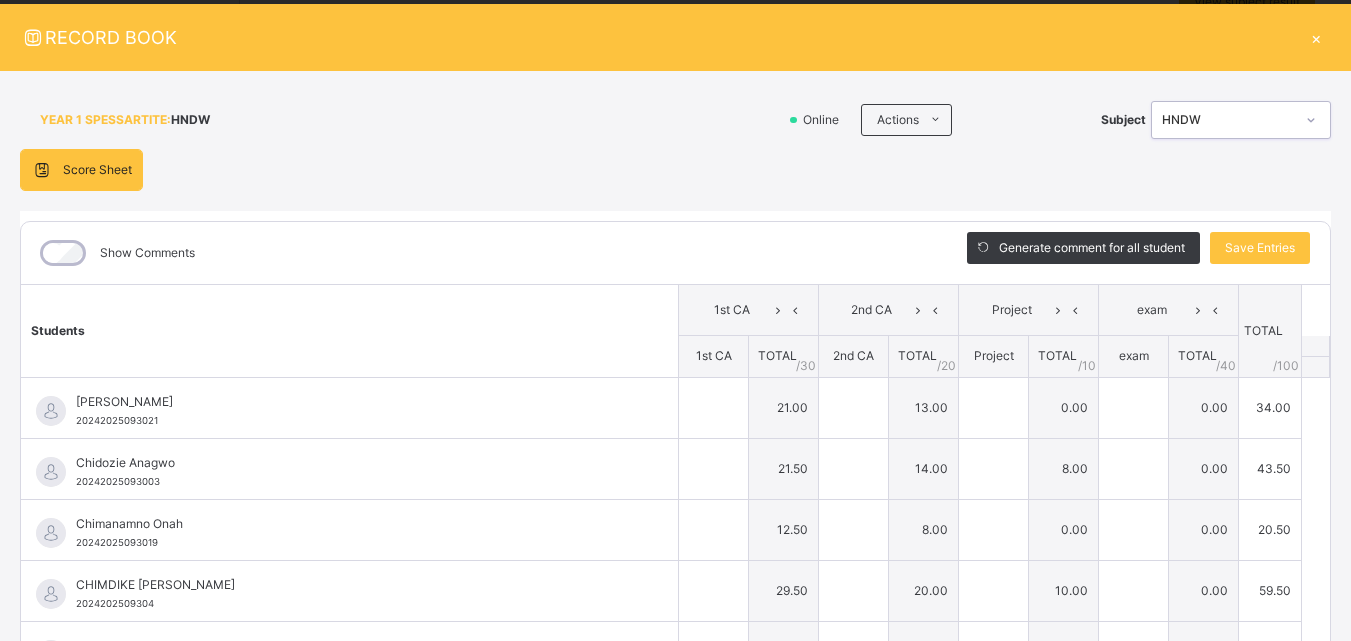 type on "**" 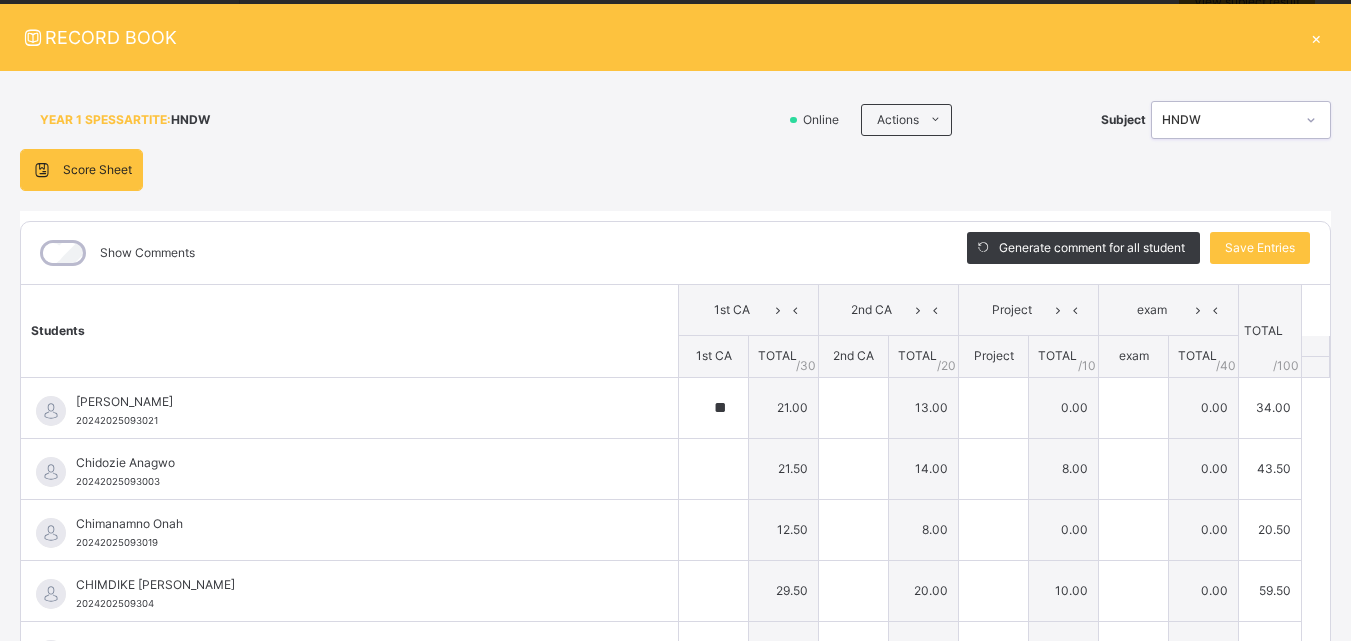type on "**" 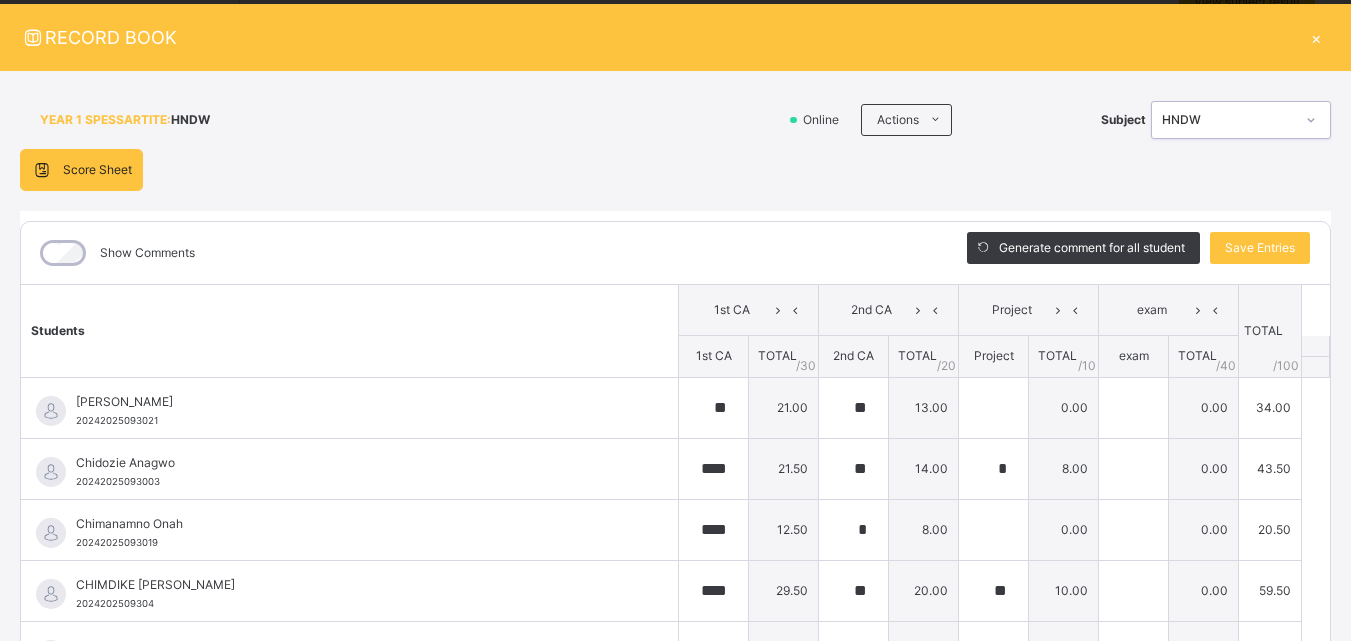 type on "**" 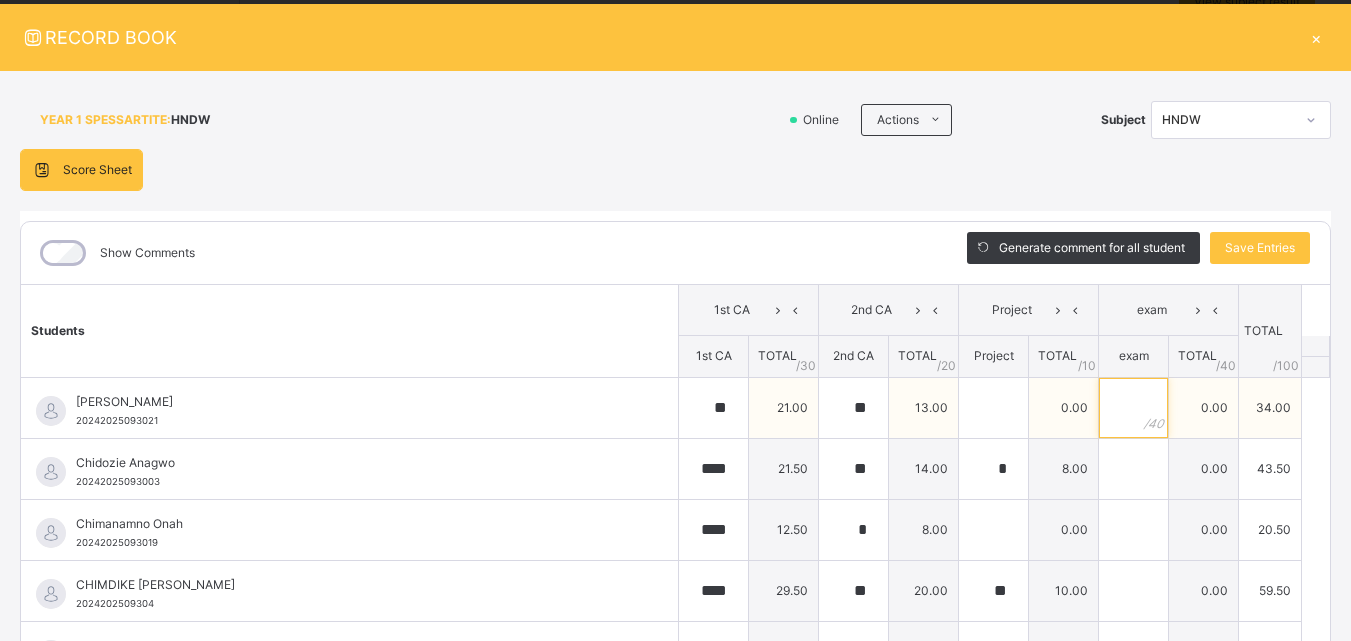 click at bounding box center (1133, 408) 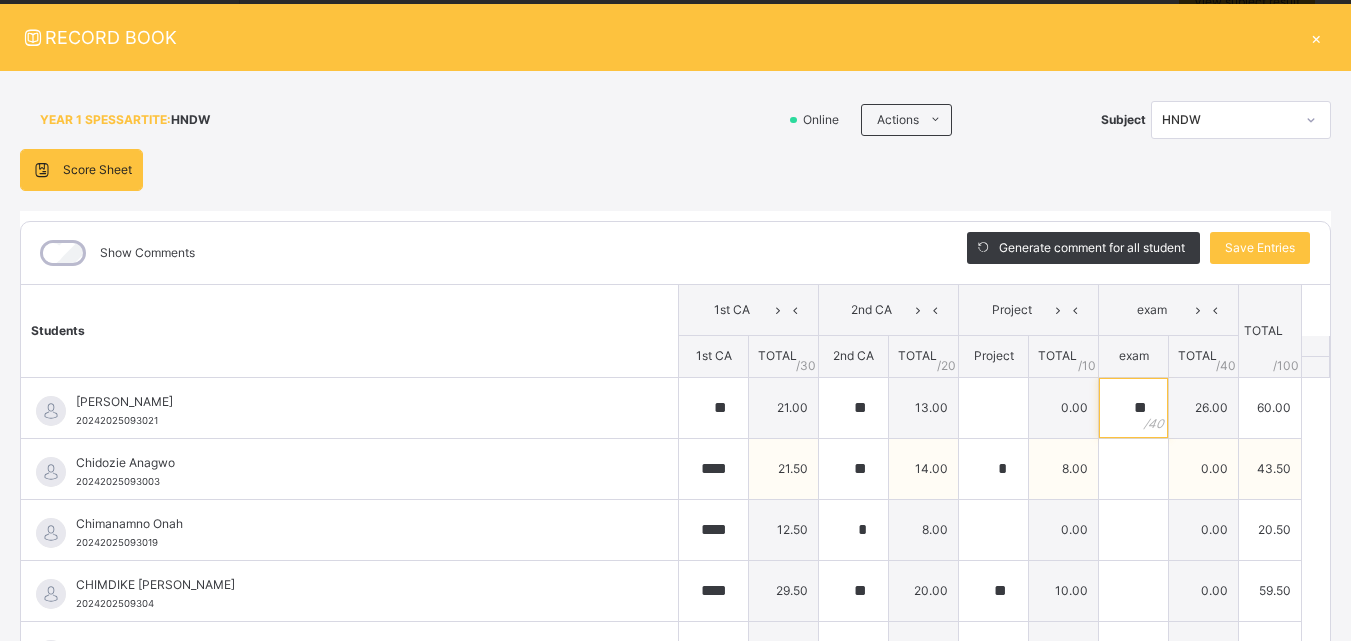 type on "**" 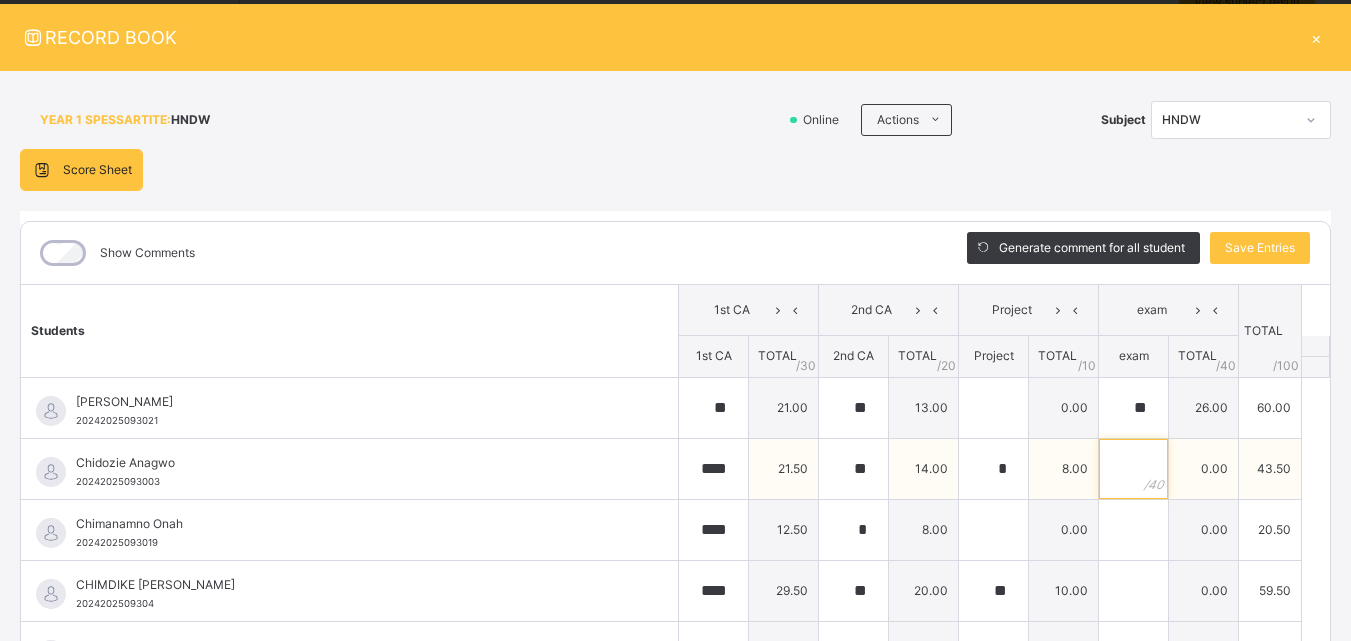 click at bounding box center [1133, 469] 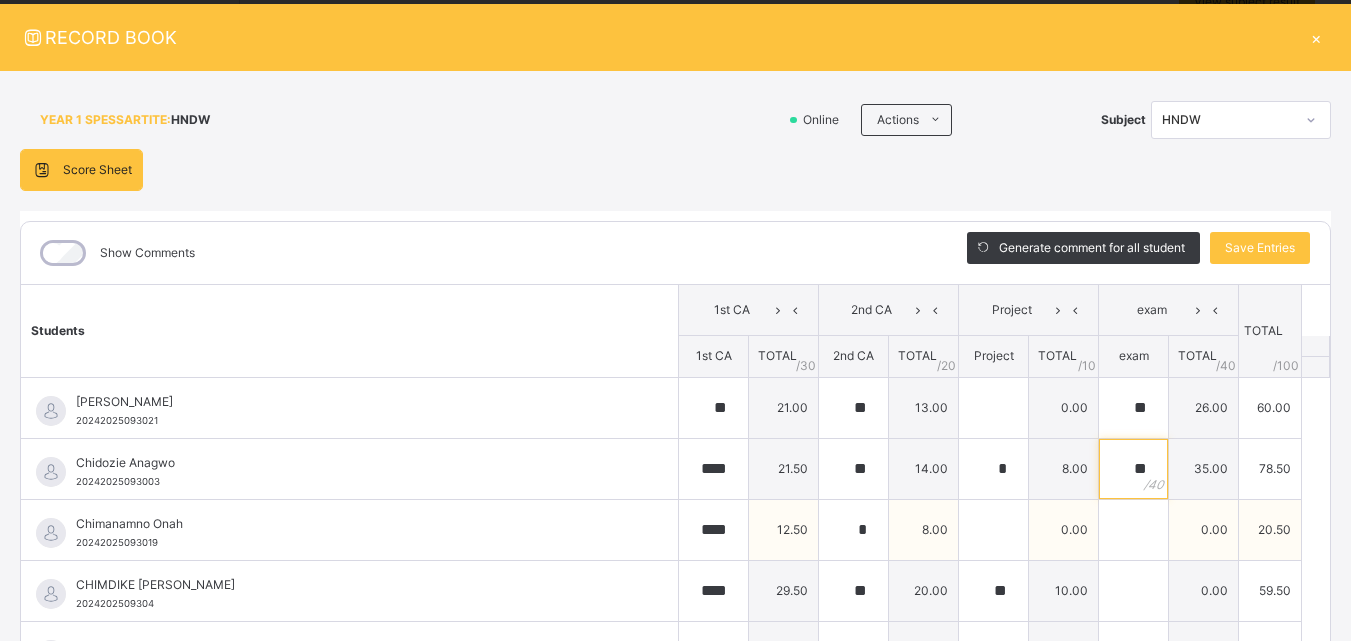 type on "**" 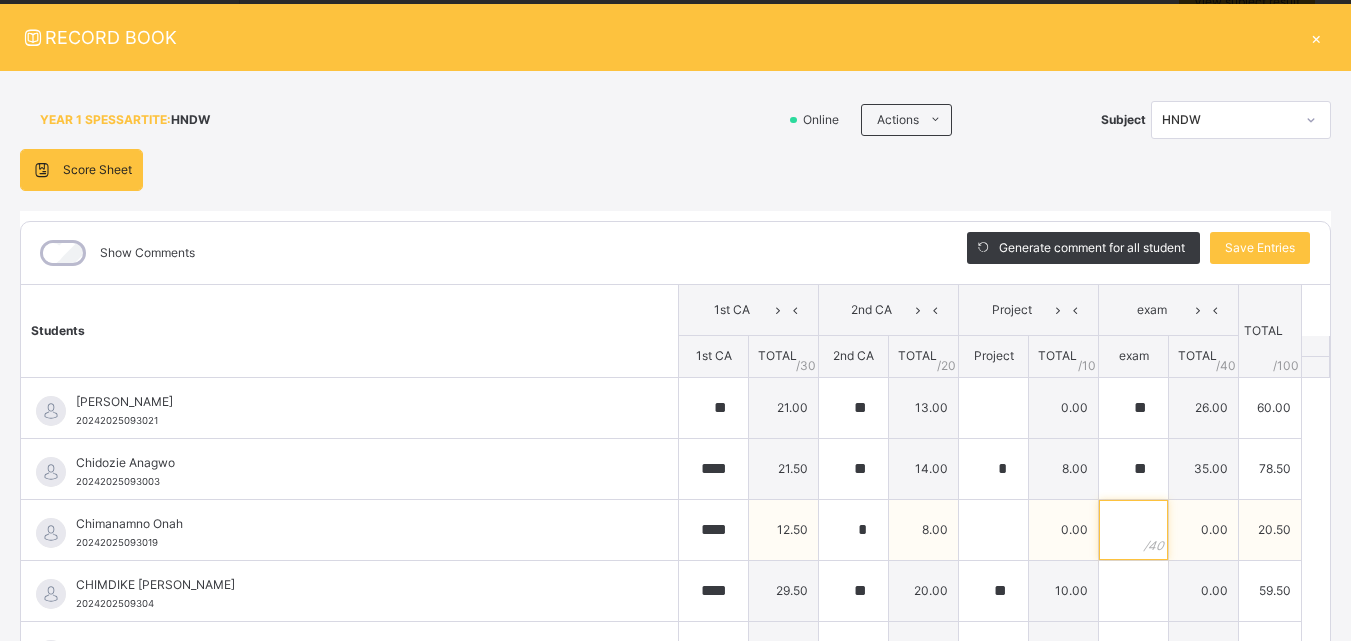 click at bounding box center (1133, 530) 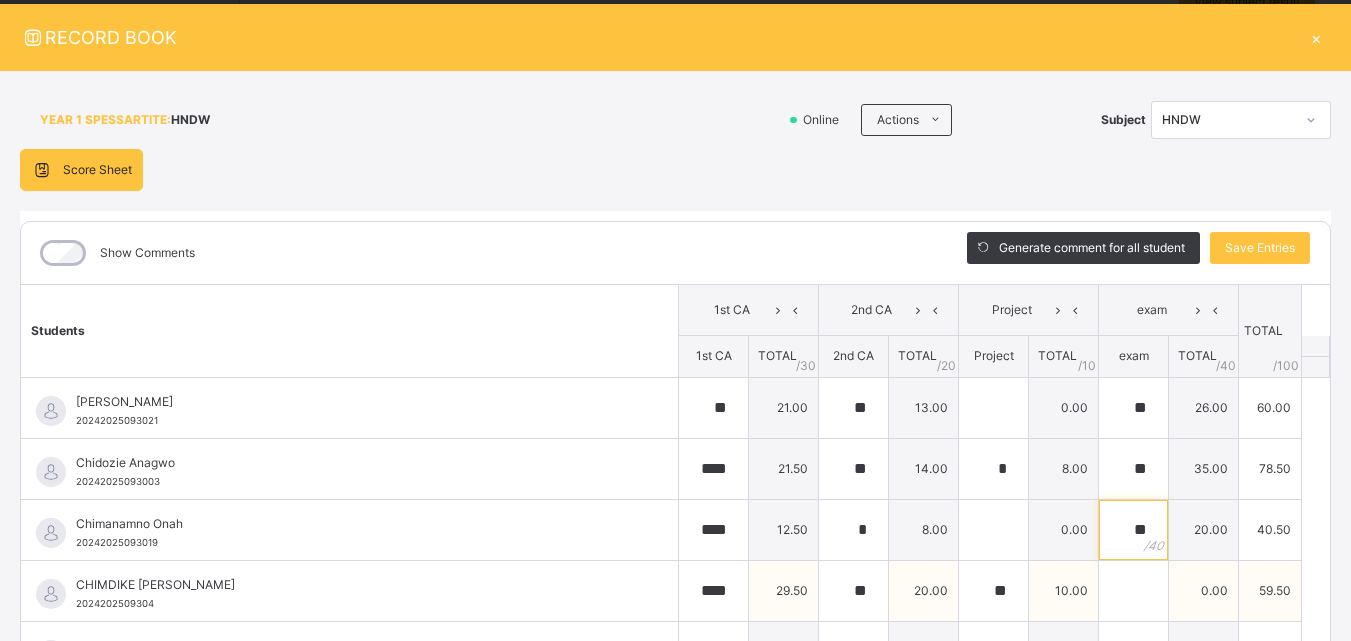 type on "**" 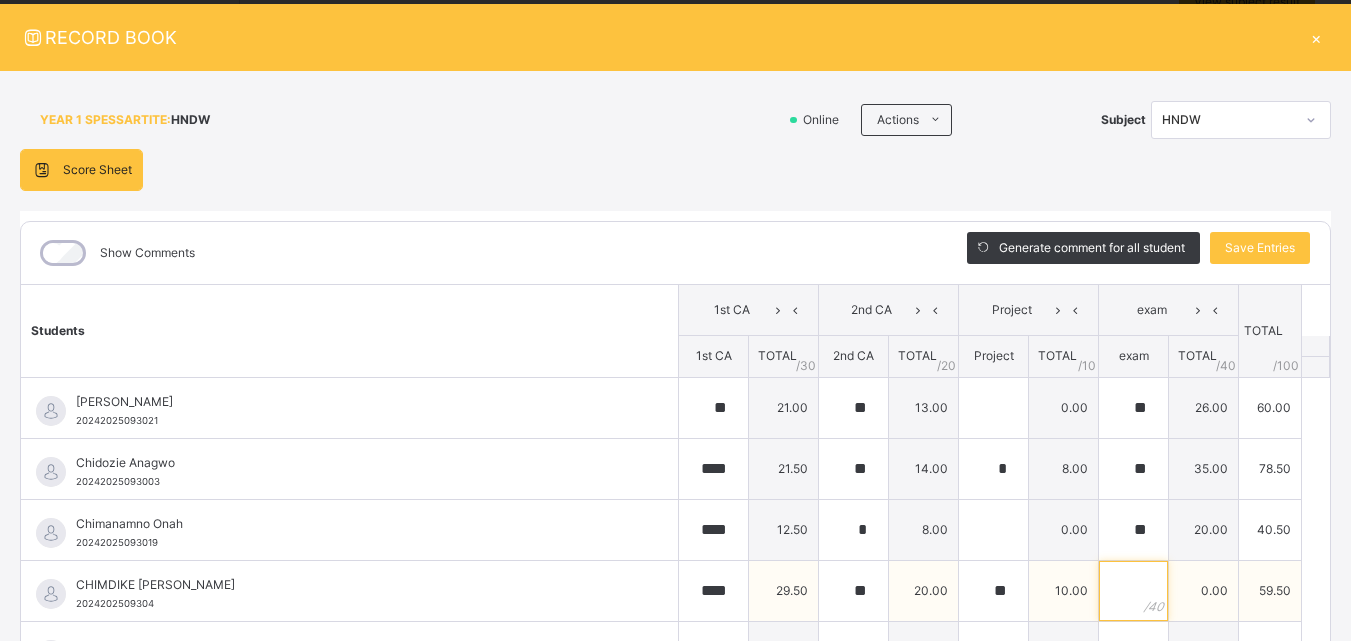 click at bounding box center (1133, 591) 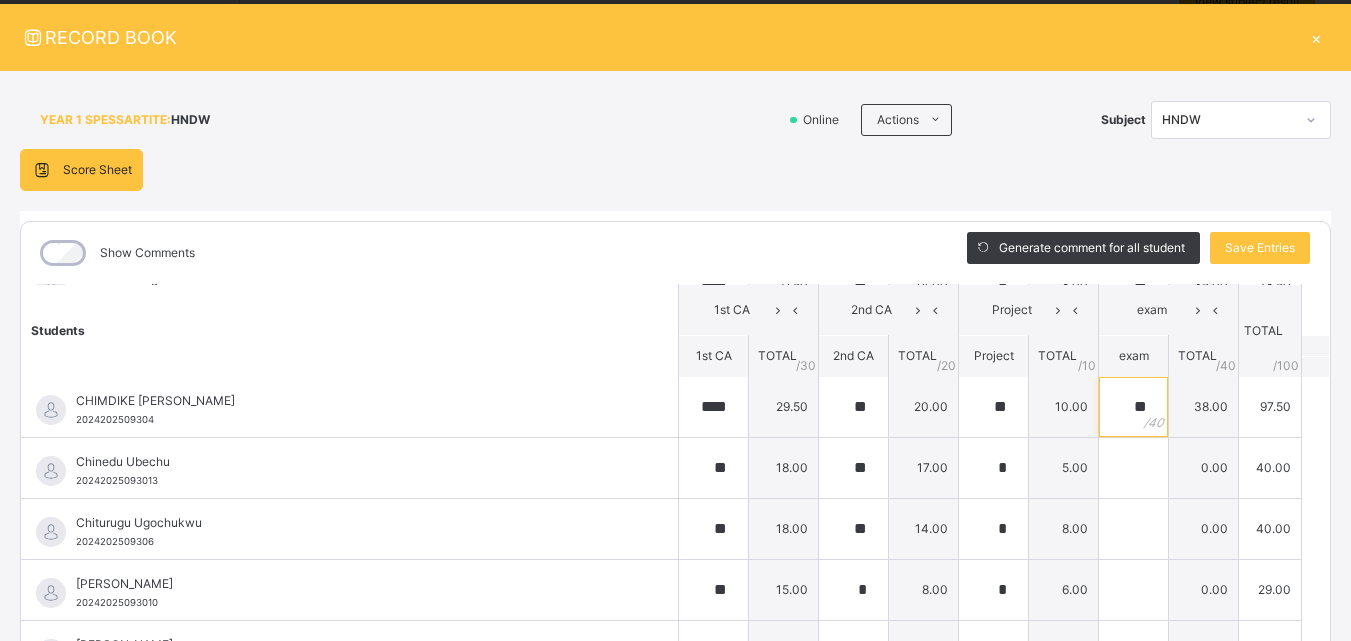 scroll, scrollTop: 199, scrollLeft: 0, axis: vertical 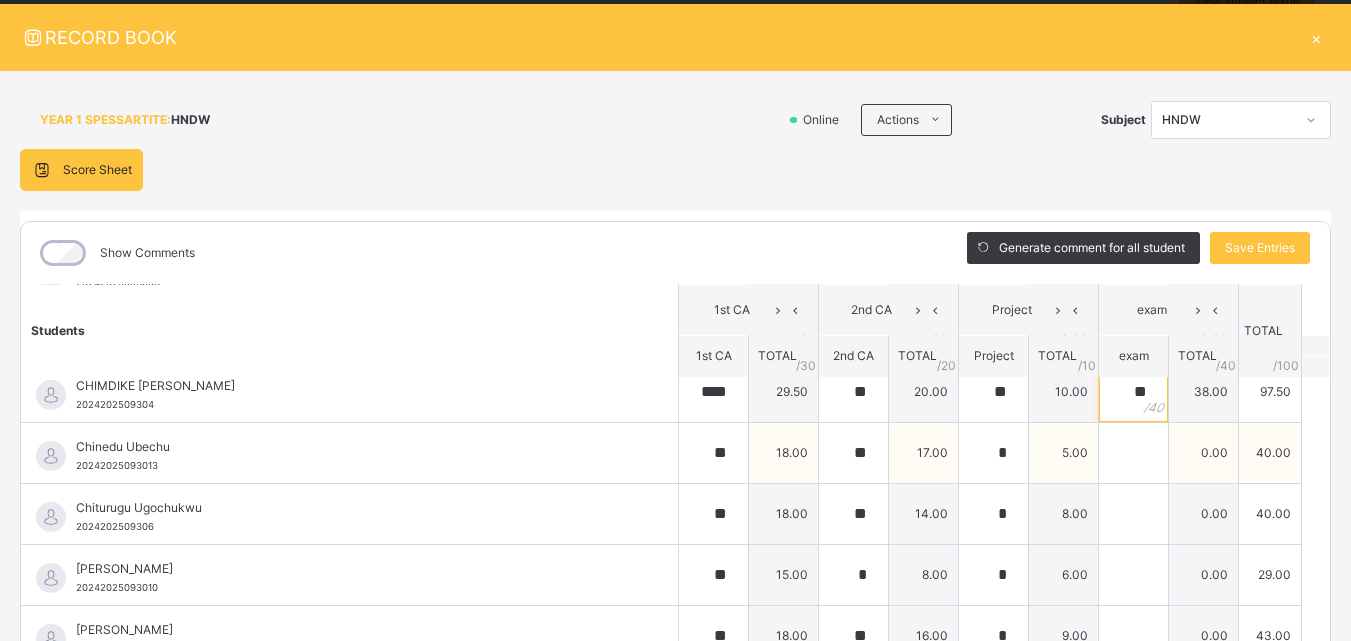 type on "**" 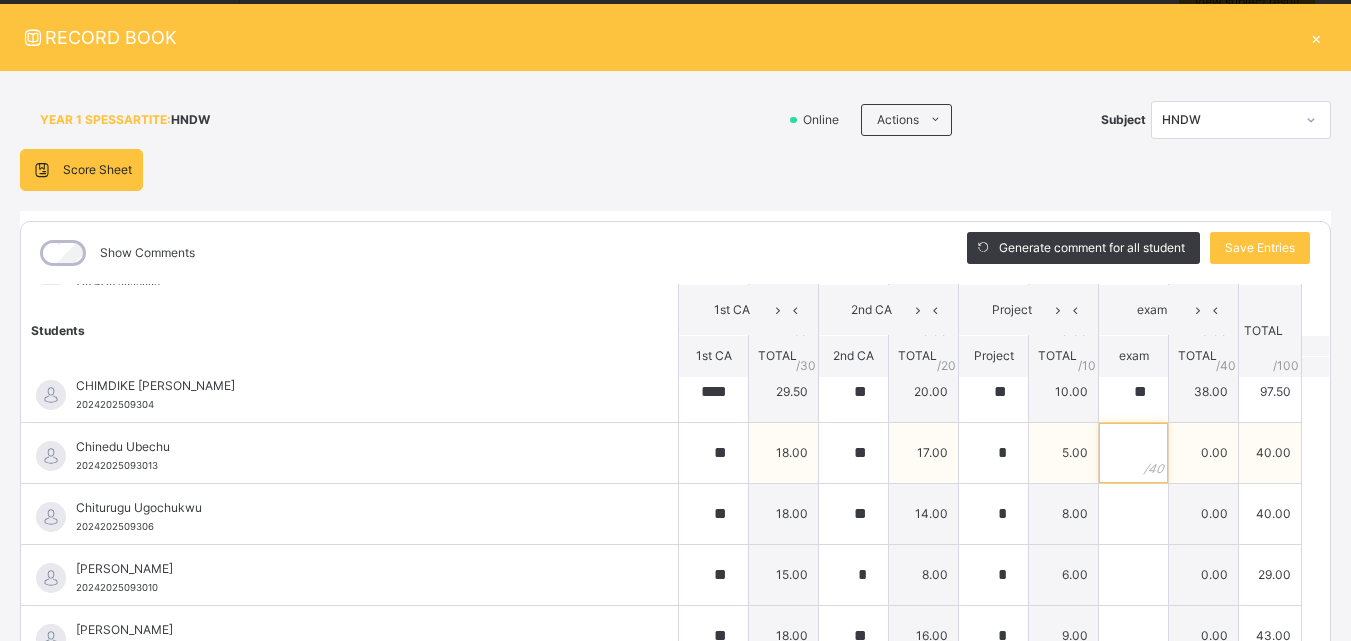 click at bounding box center (1133, 453) 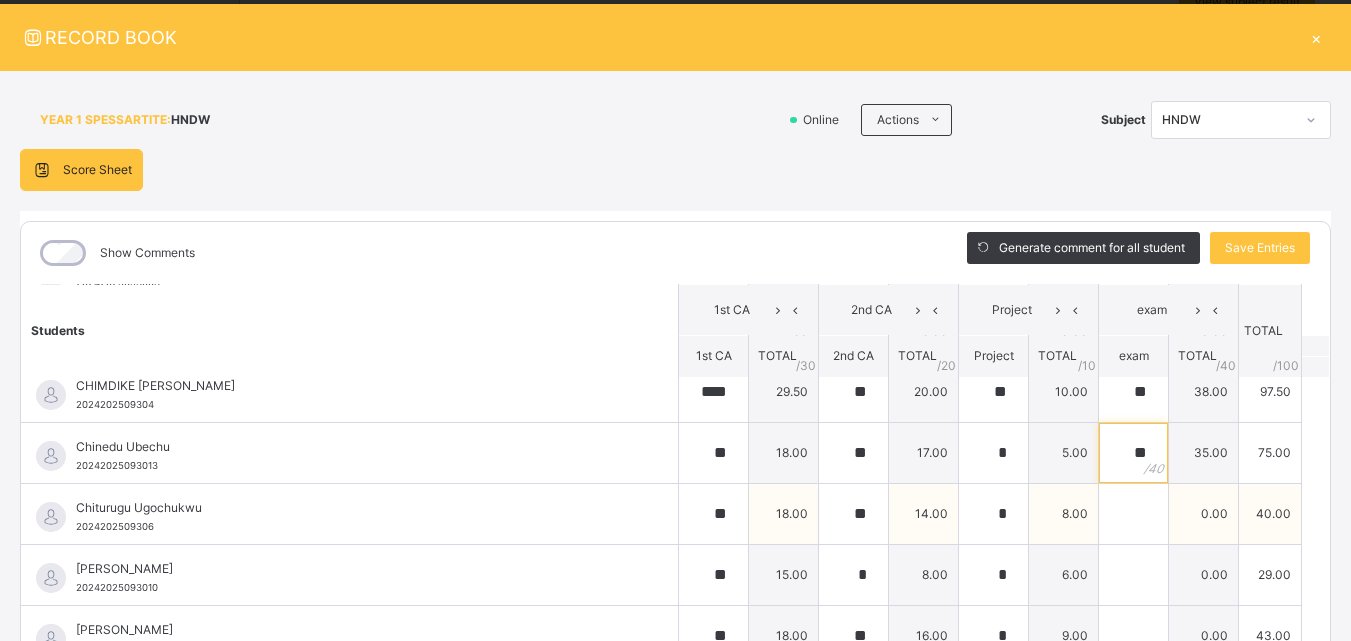 type on "**" 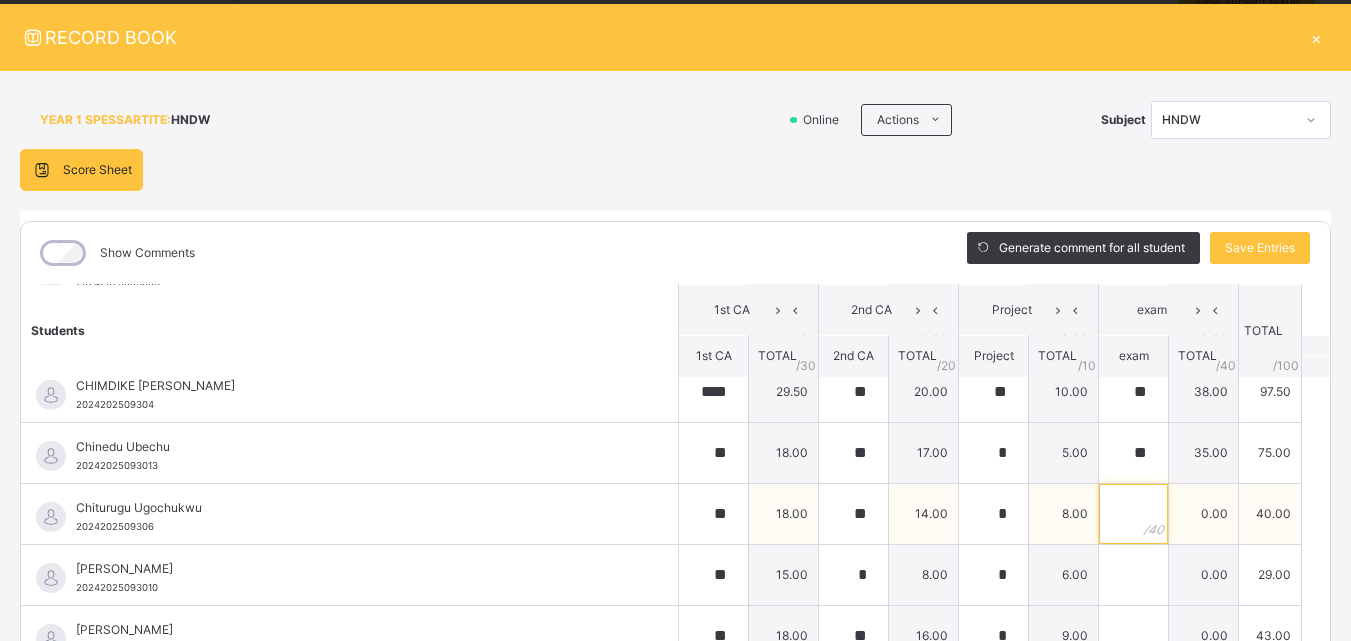 click at bounding box center [1133, 514] 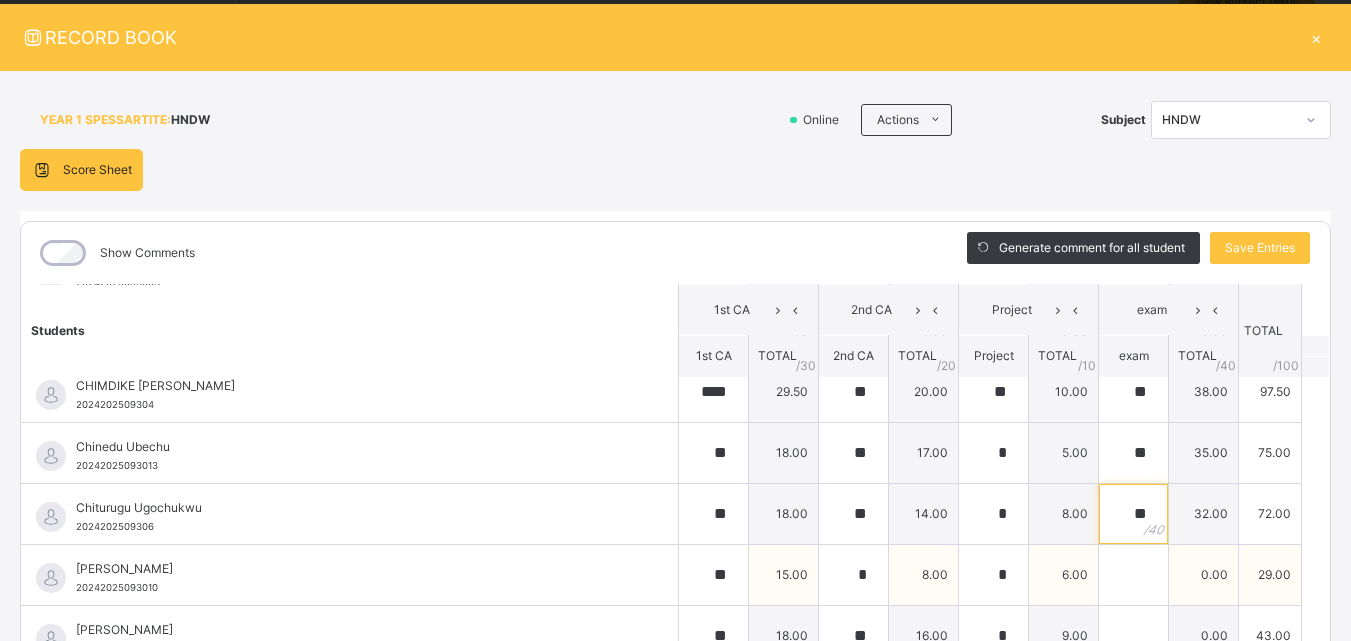 type on "**" 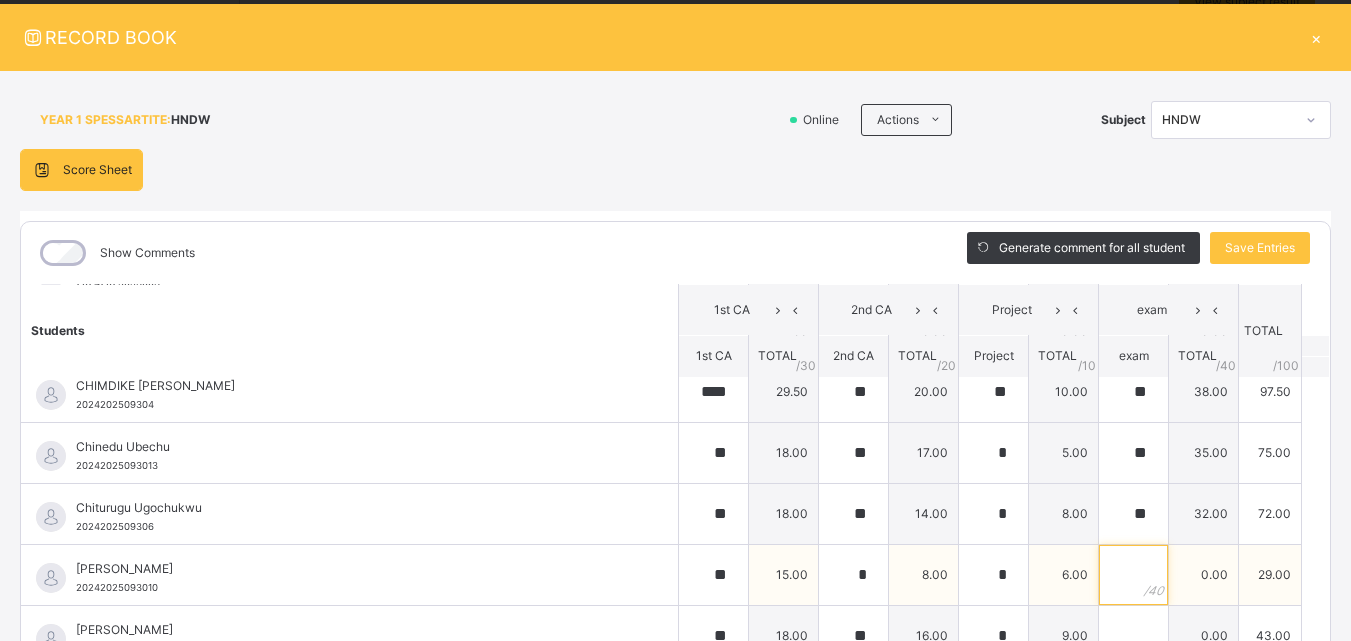click at bounding box center [1133, 575] 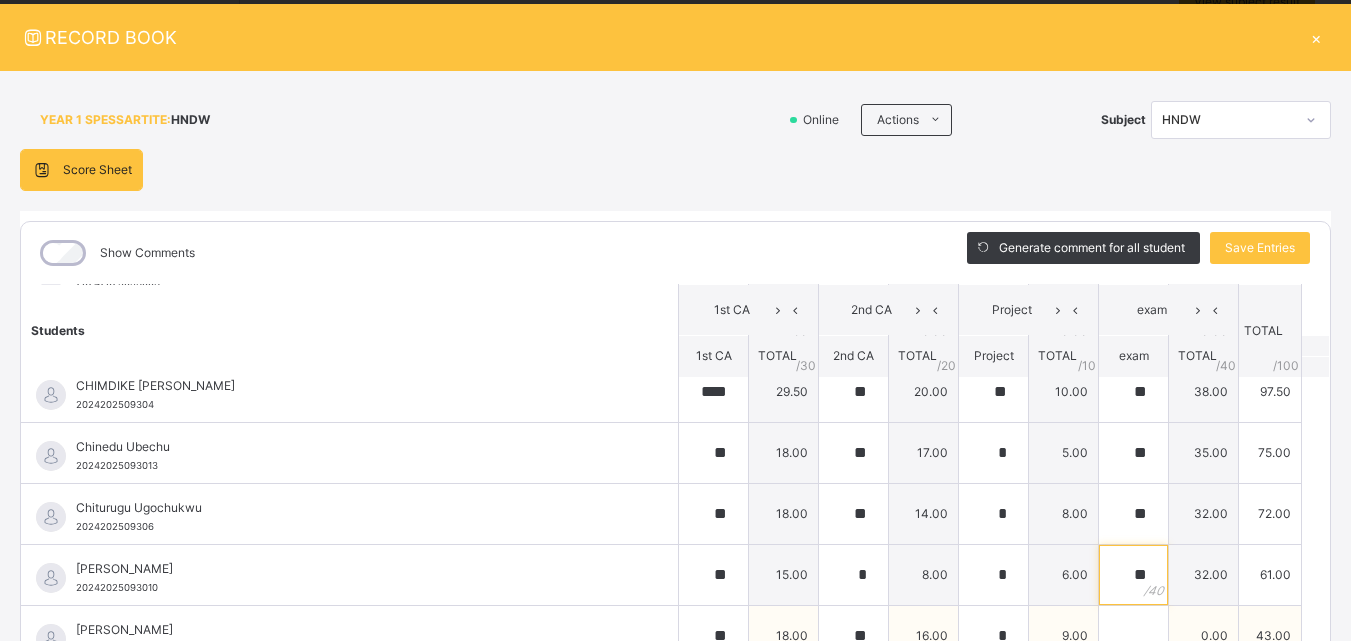 type on "**" 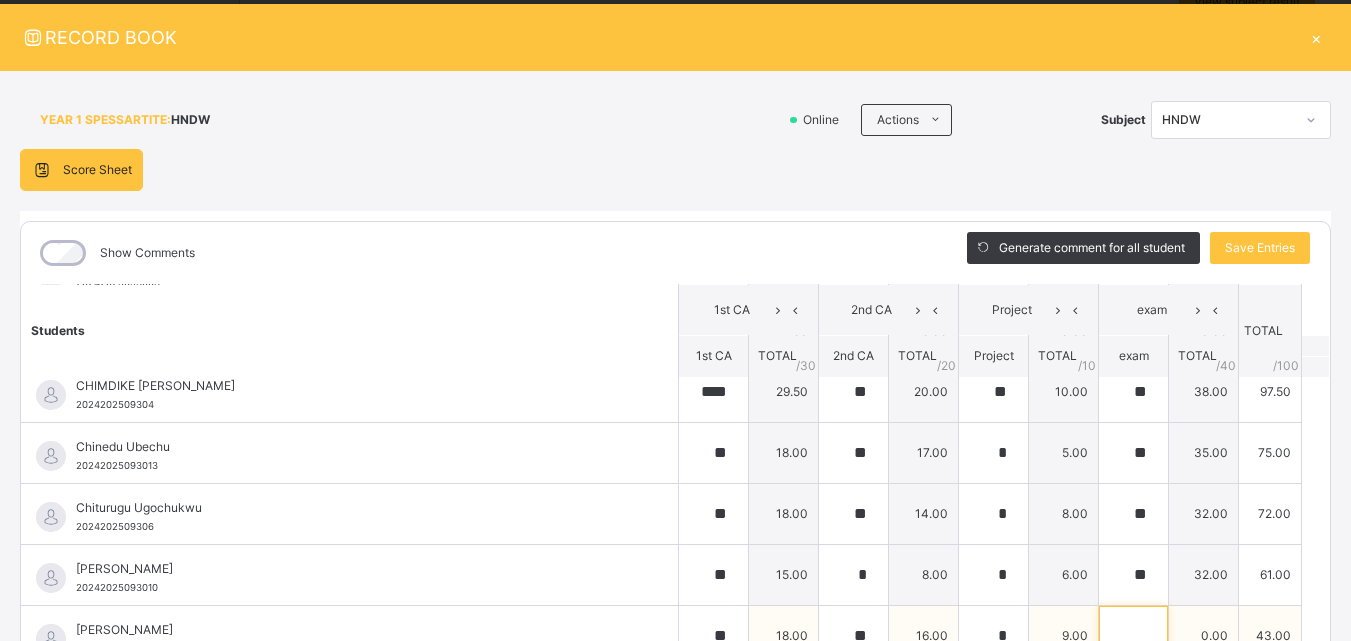 click at bounding box center (1133, 636) 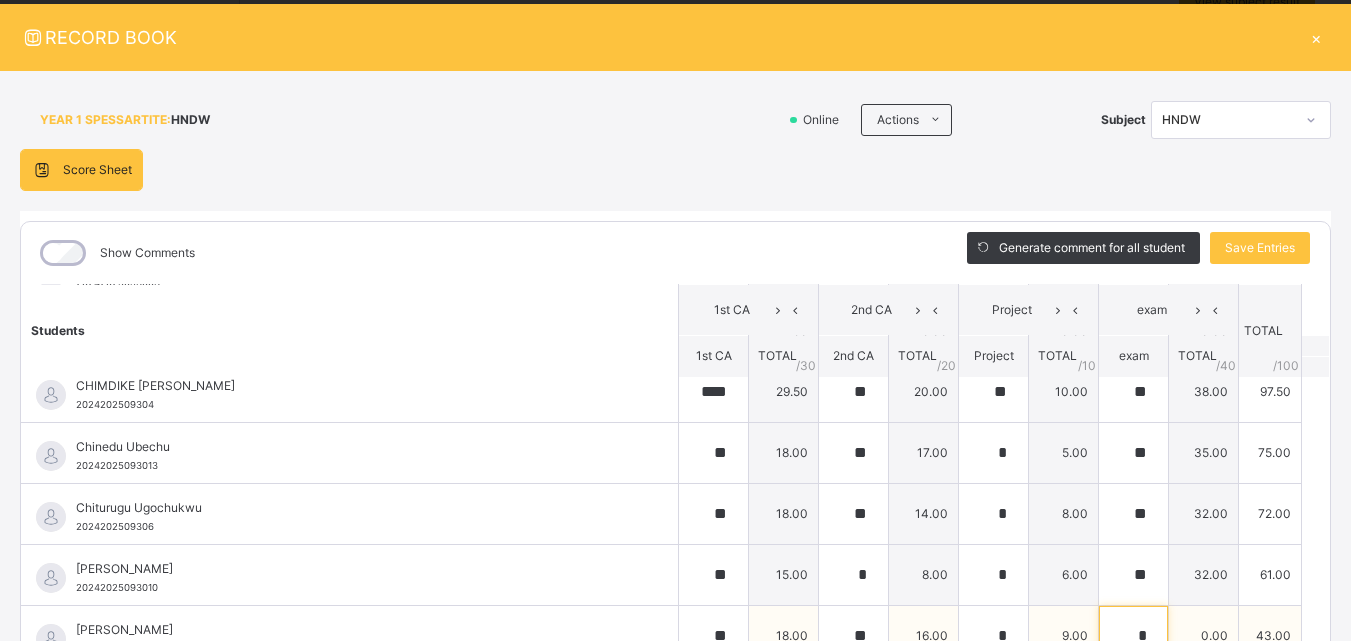 scroll, scrollTop: 51, scrollLeft: 0, axis: vertical 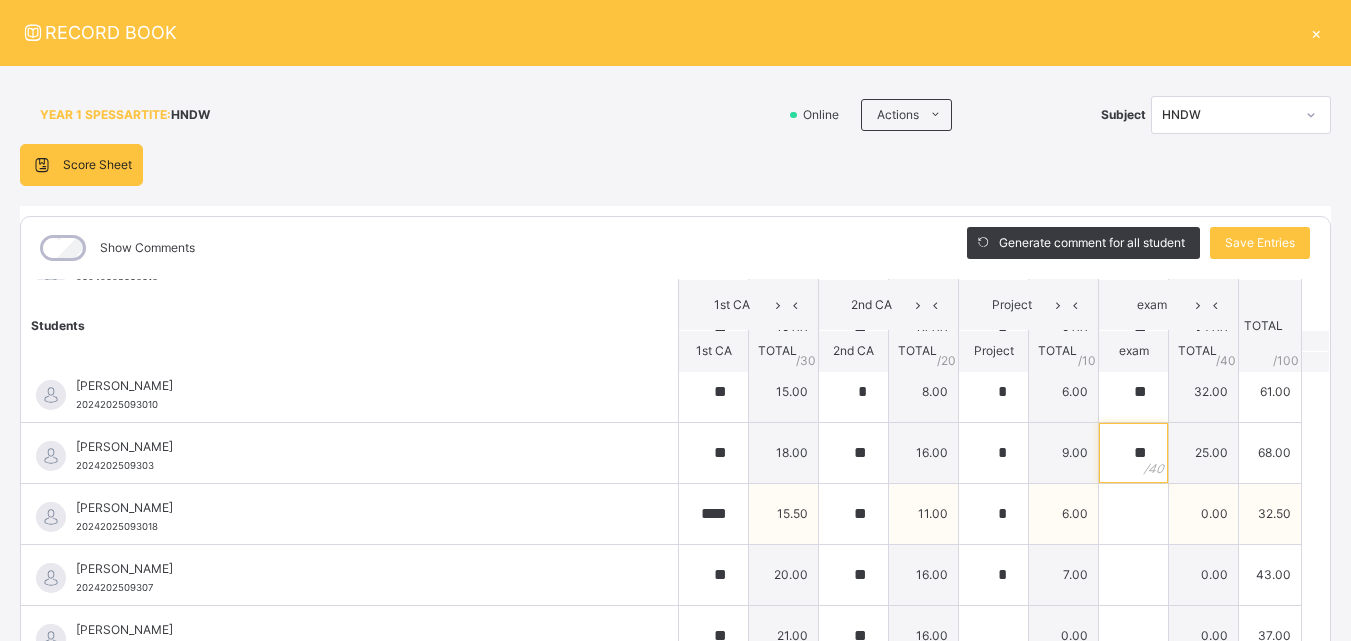 type on "**" 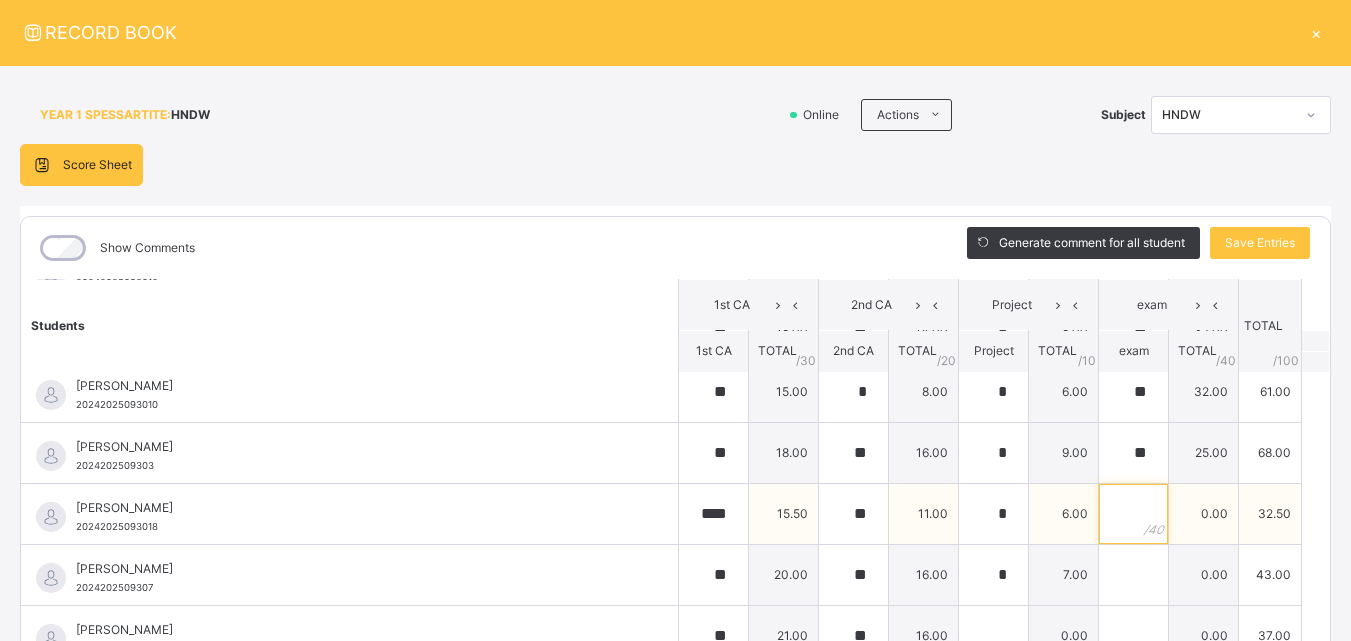 click at bounding box center (1133, 514) 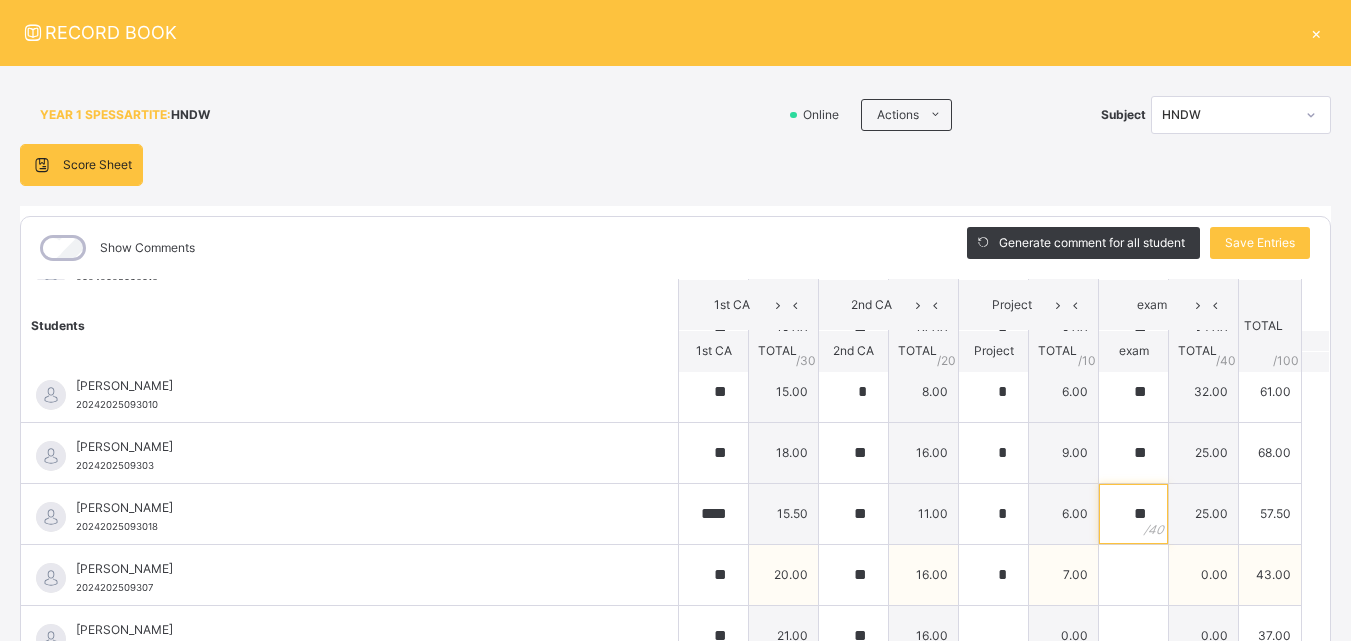 type on "**" 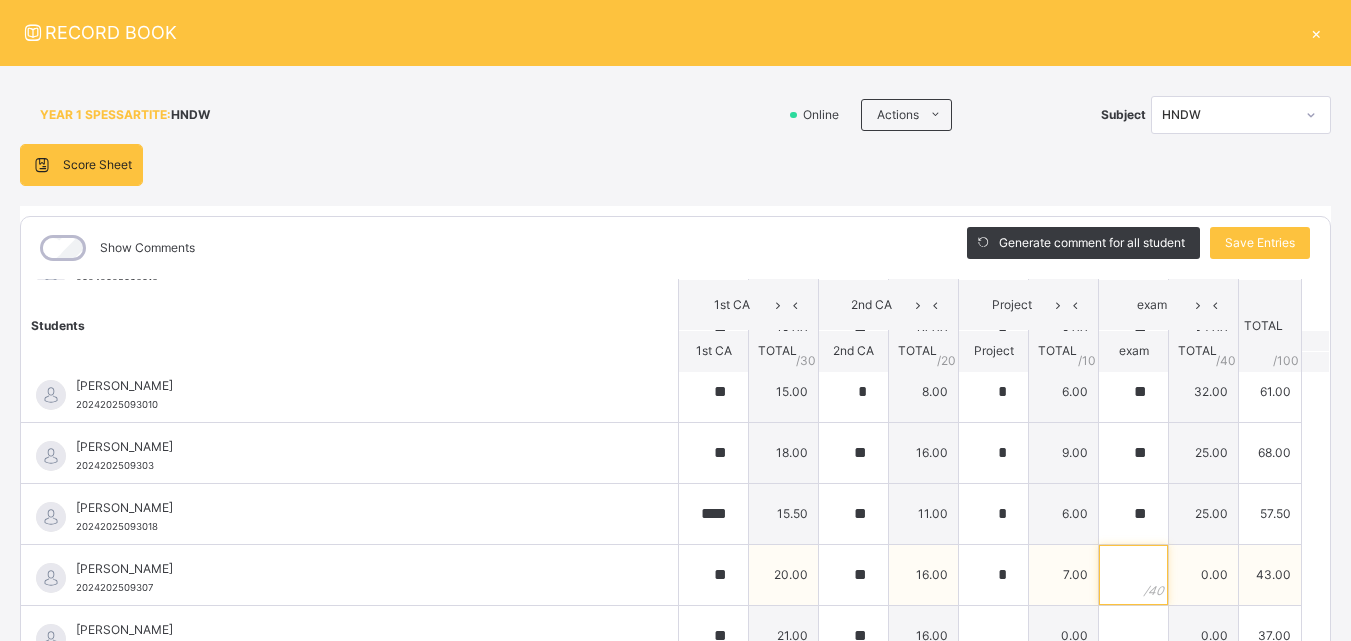 click at bounding box center [1133, 575] 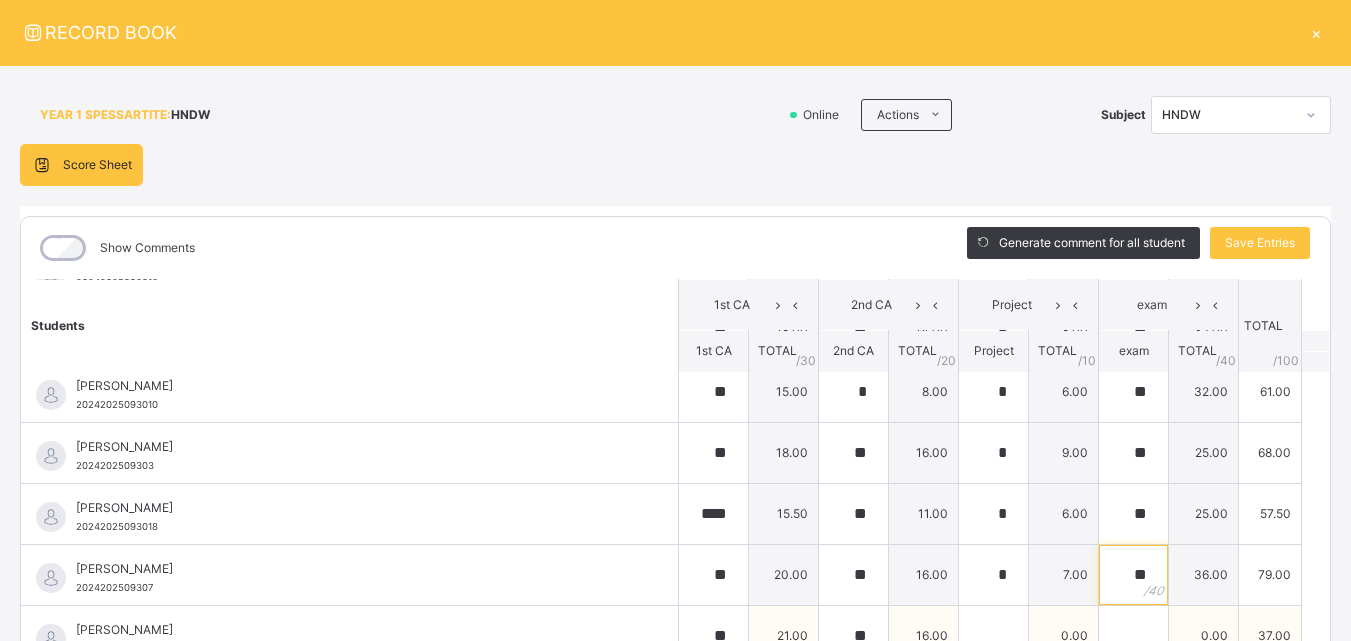 type on "**" 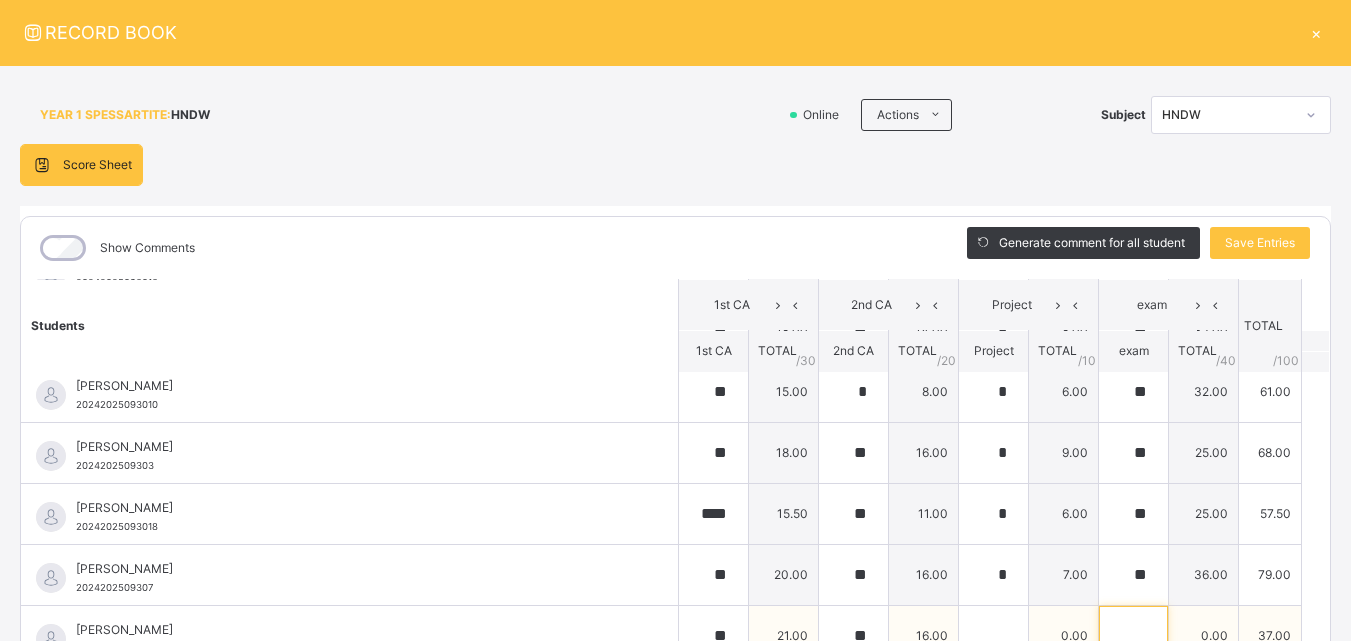 click at bounding box center [1133, 636] 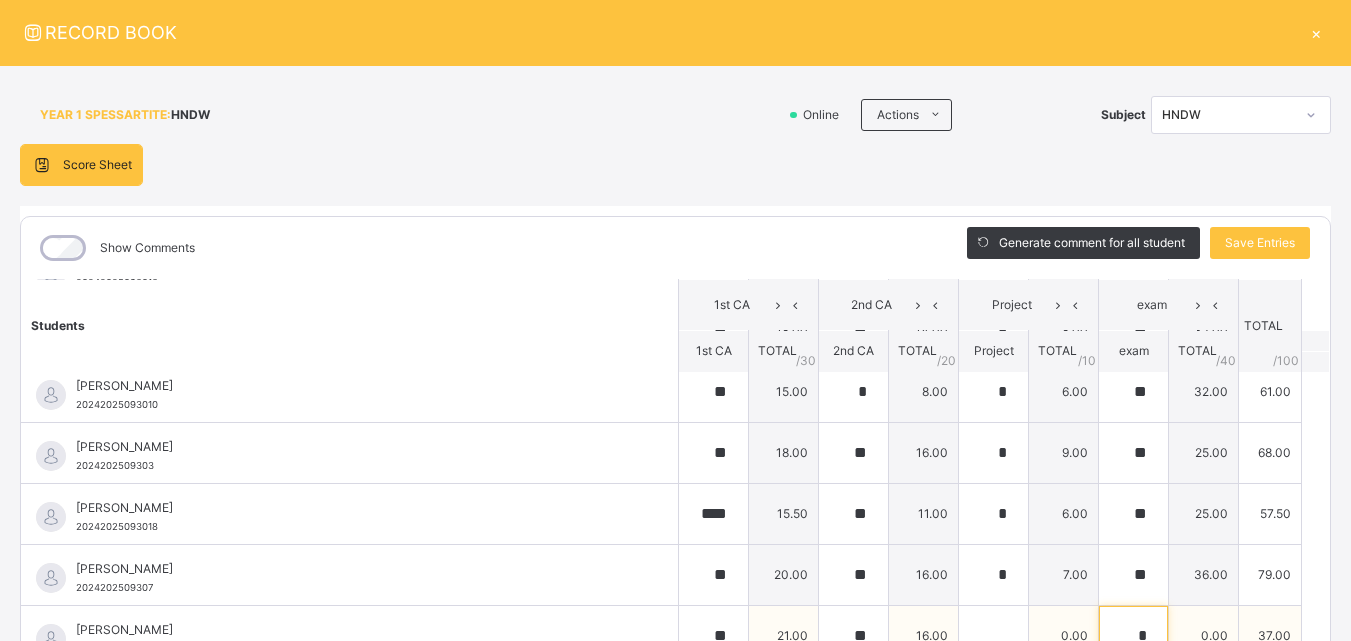 scroll, scrollTop: 56, scrollLeft: 0, axis: vertical 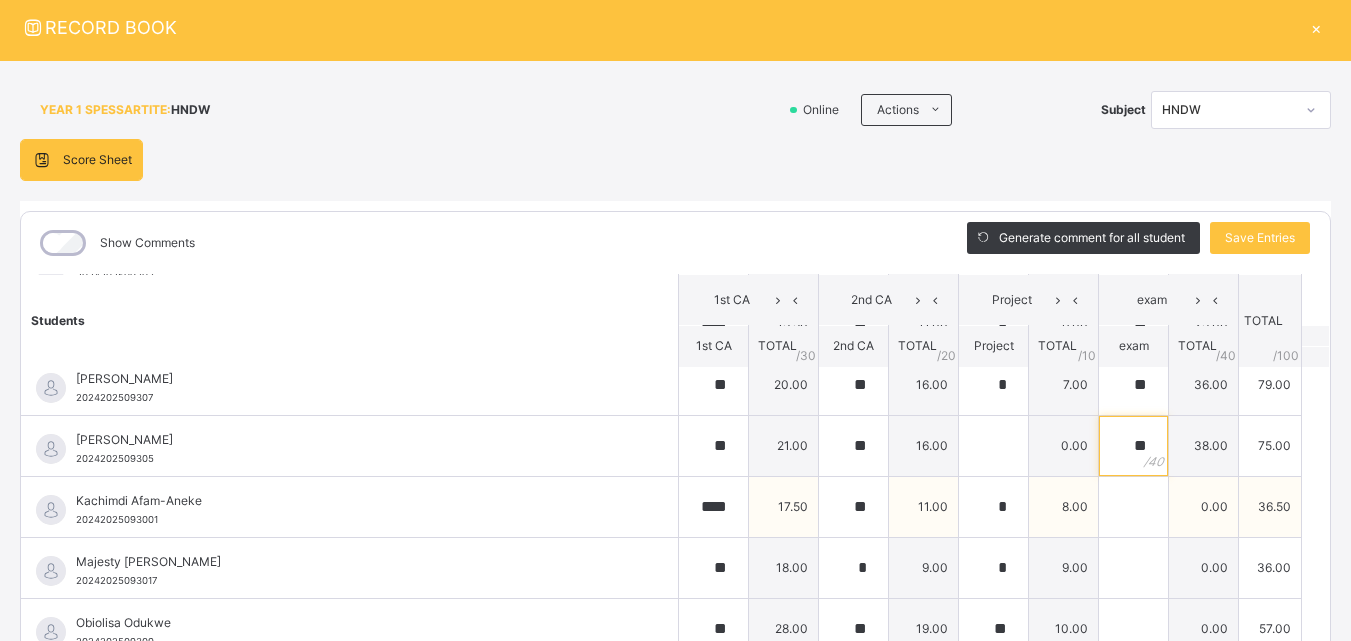 type on "**" 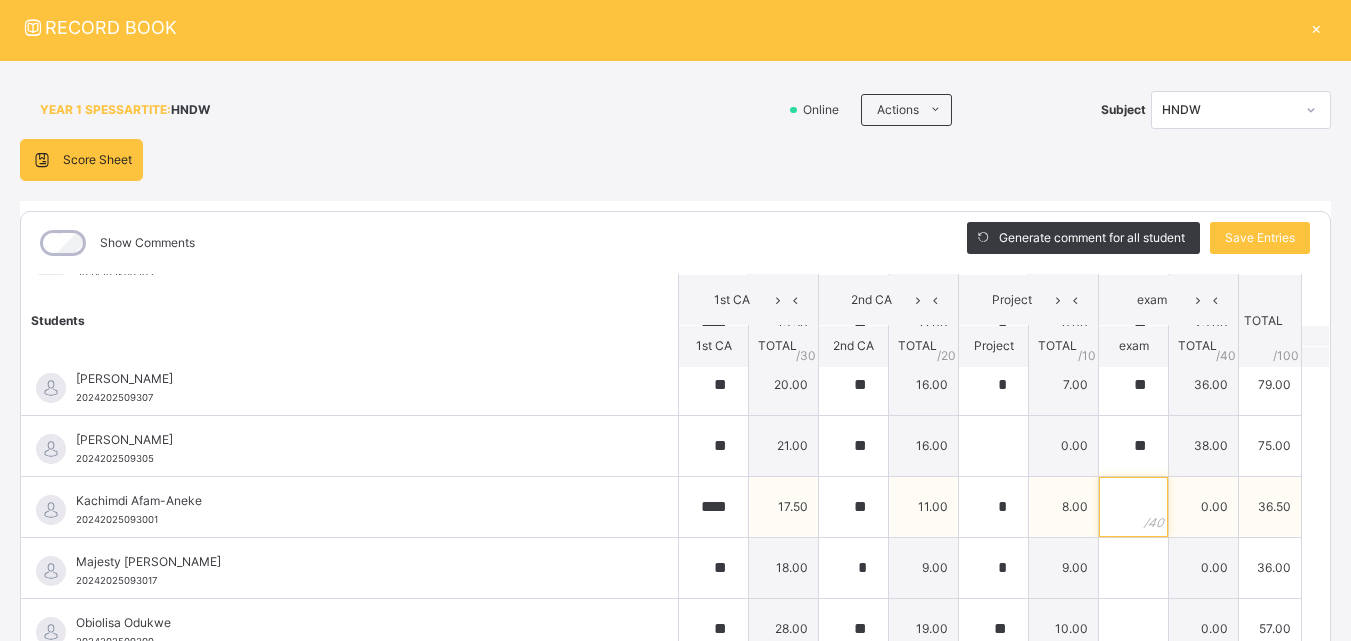 click at bounding box center (1133, 507) 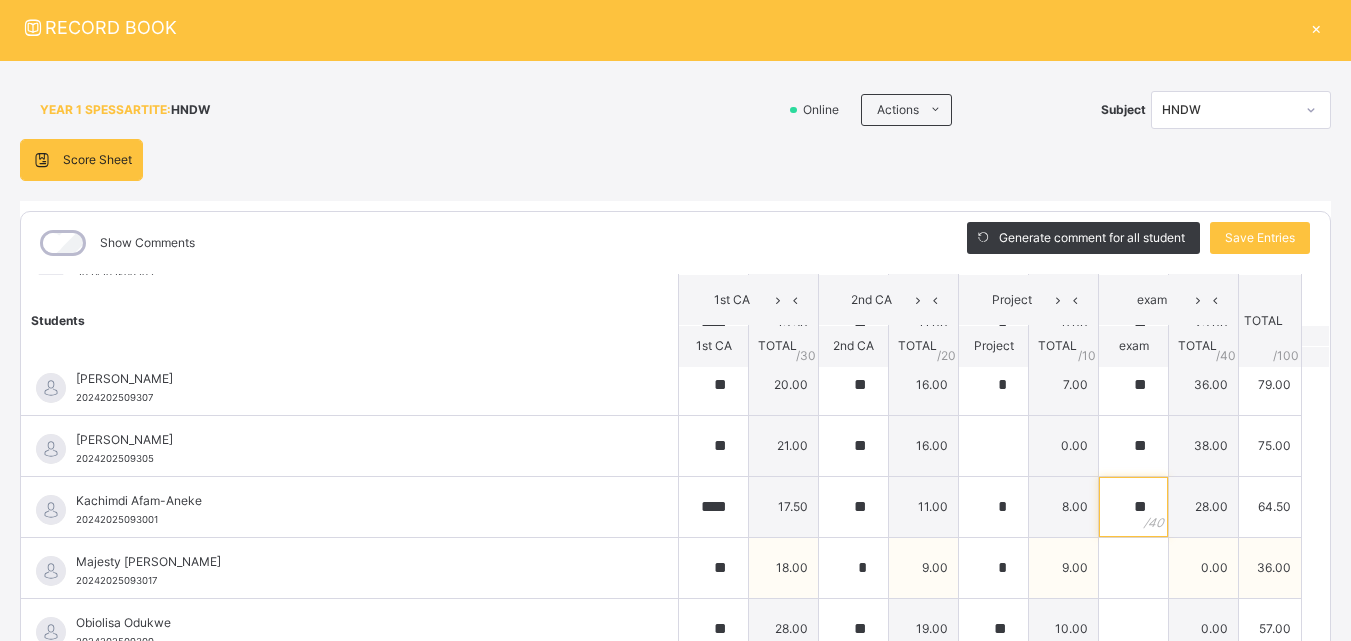 type on "**" 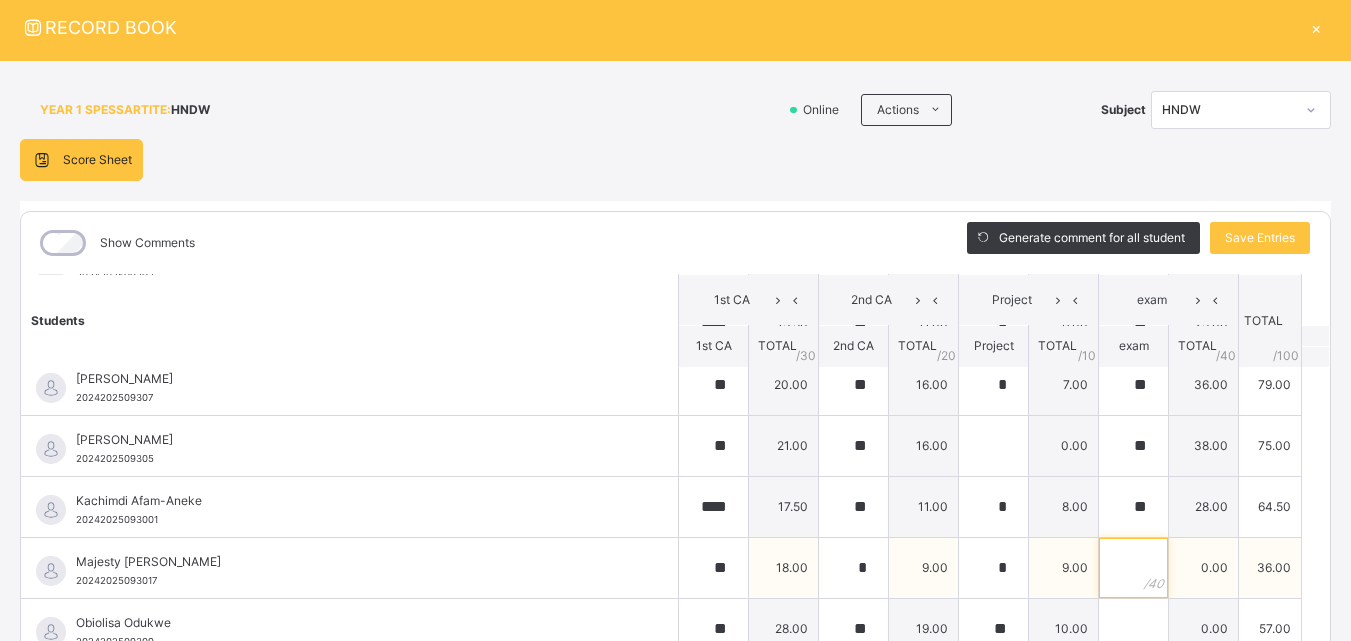 click at bounding box center (1133, 568) 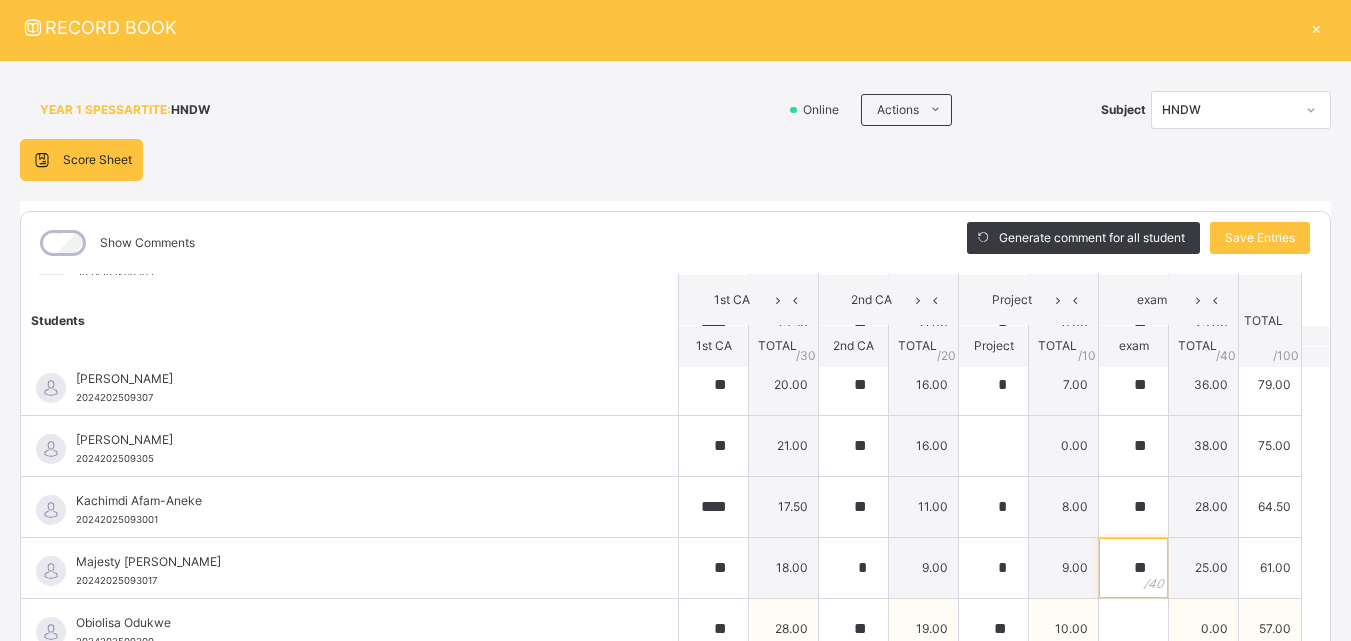 type on "**" 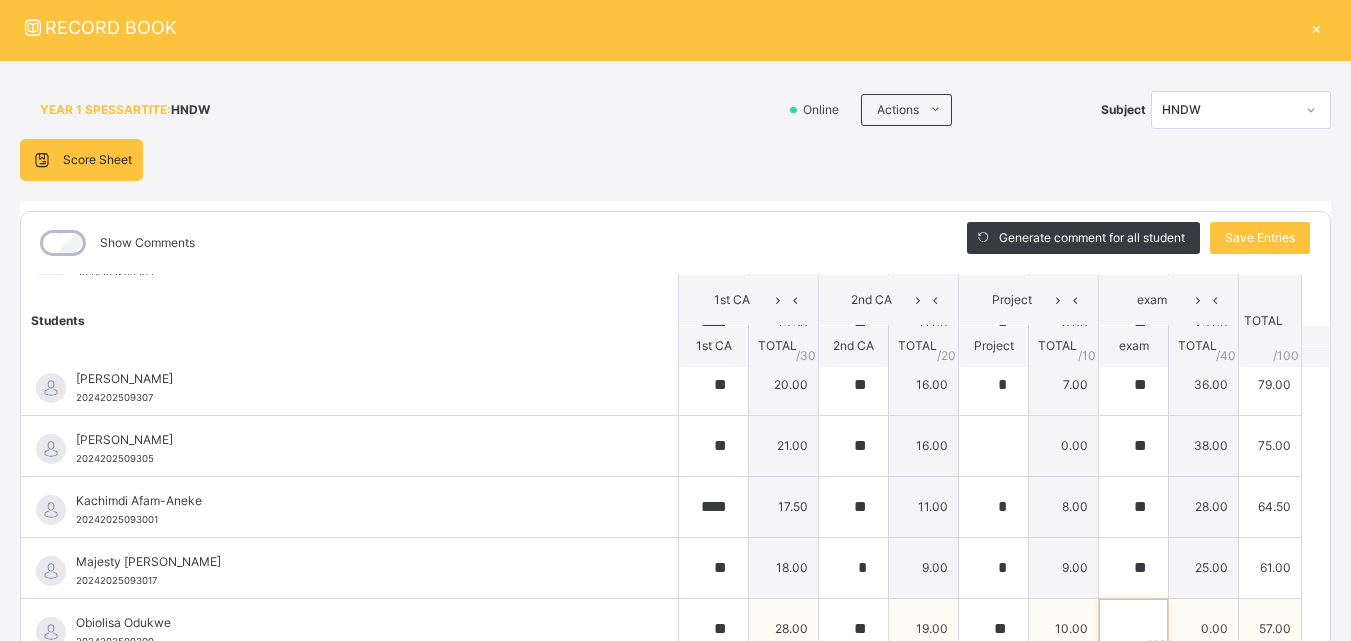 click at bounding box center [1133, 629] 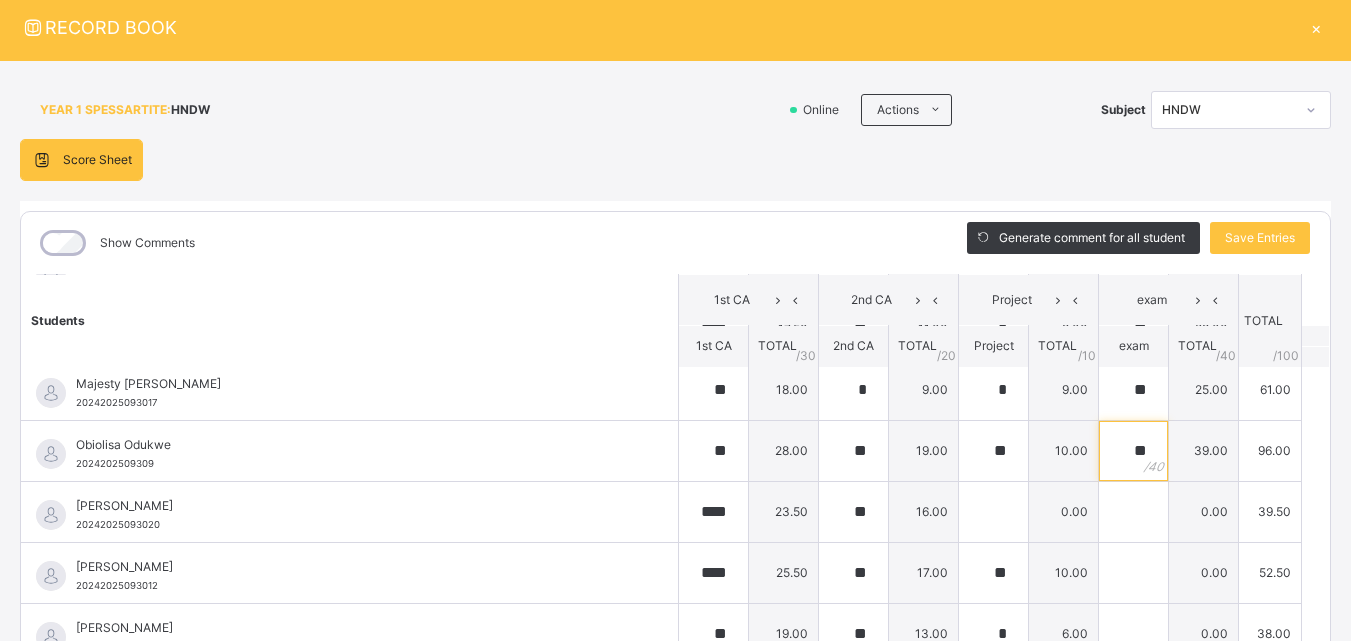 scroll, scrollTop: 743, scrollLeft: 0, axis: vertical 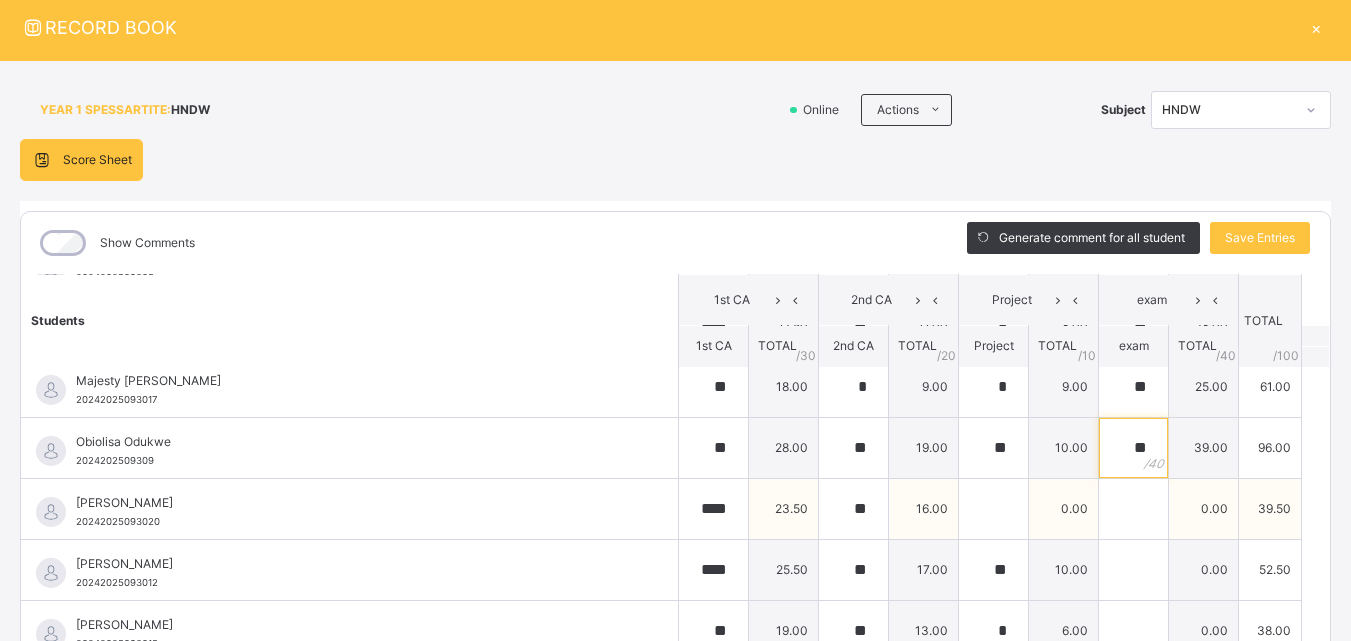 type on "**" 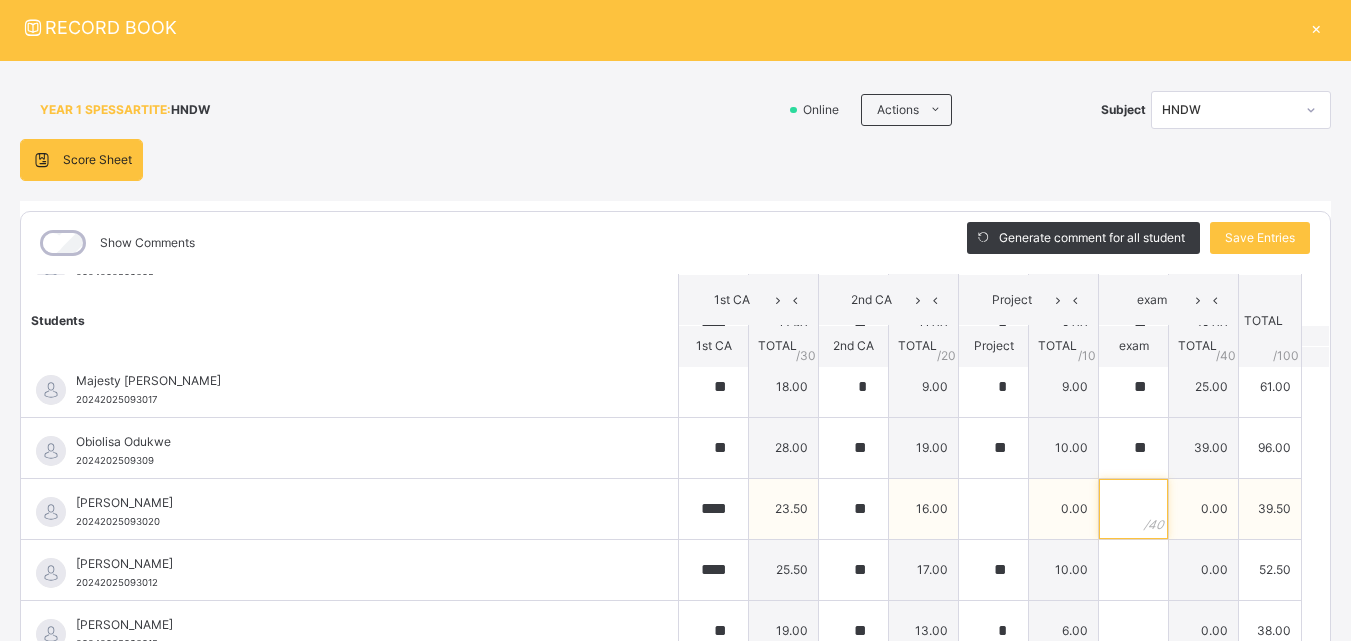 click at bounding box center [1133, 509] 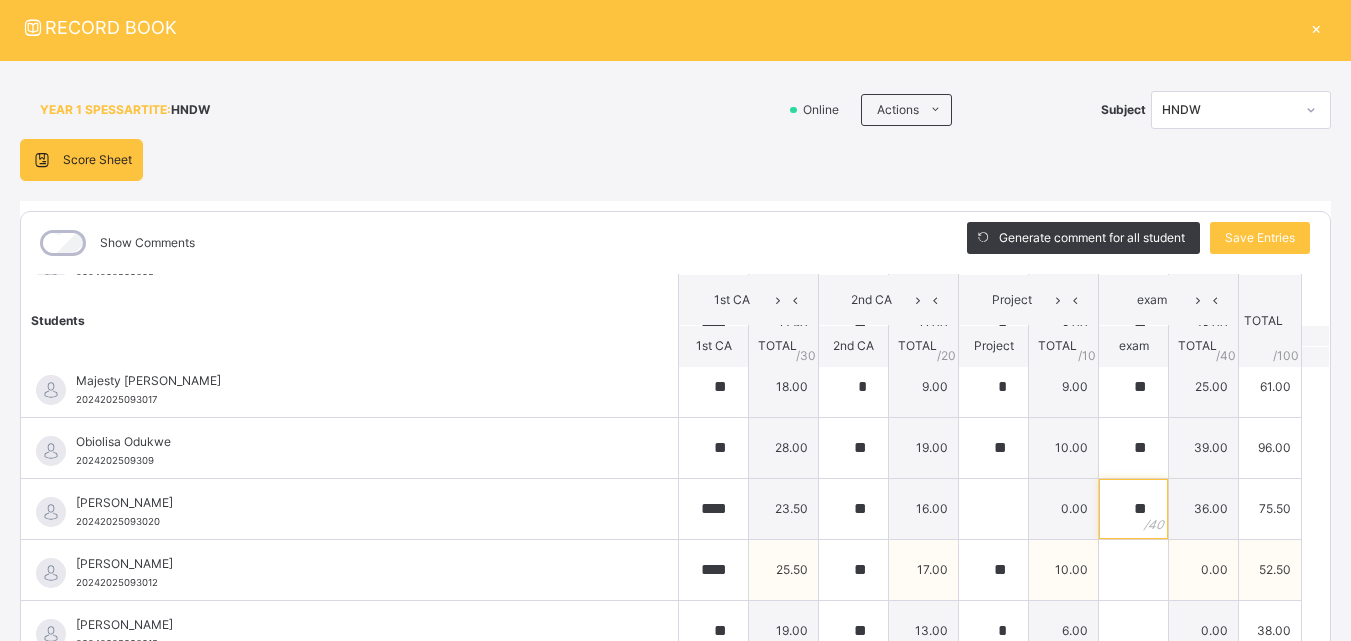 type on "**" 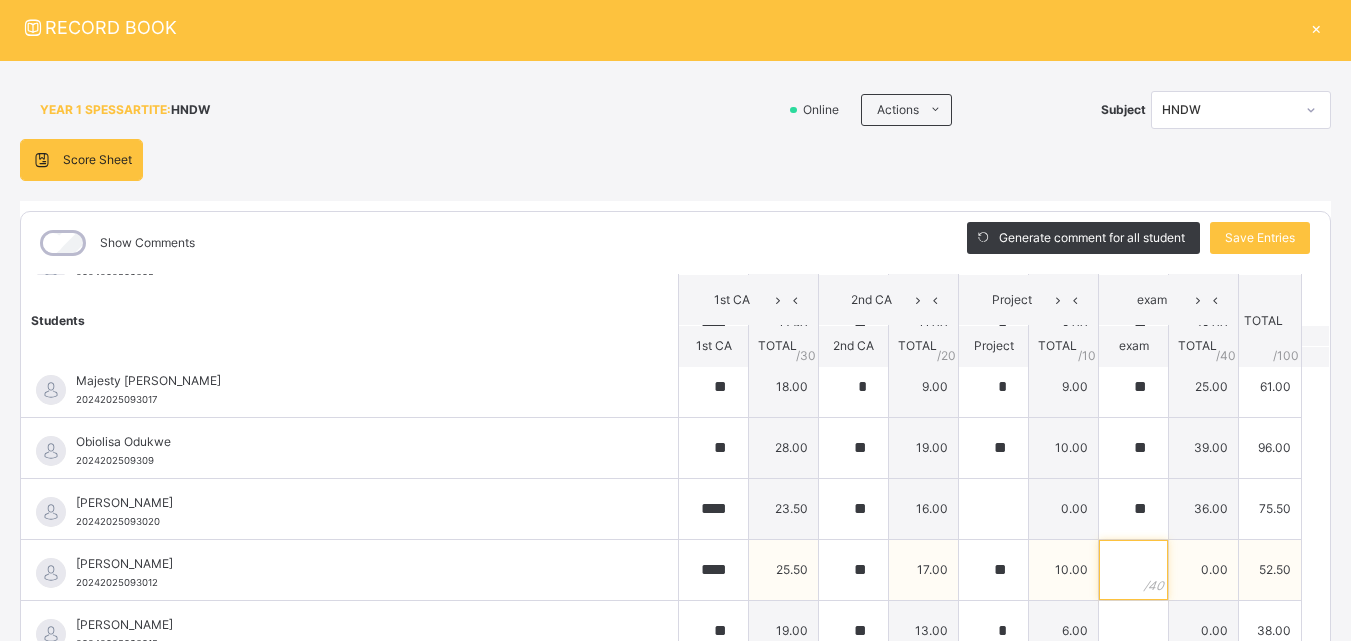 click at bounding box center (1133, 570) 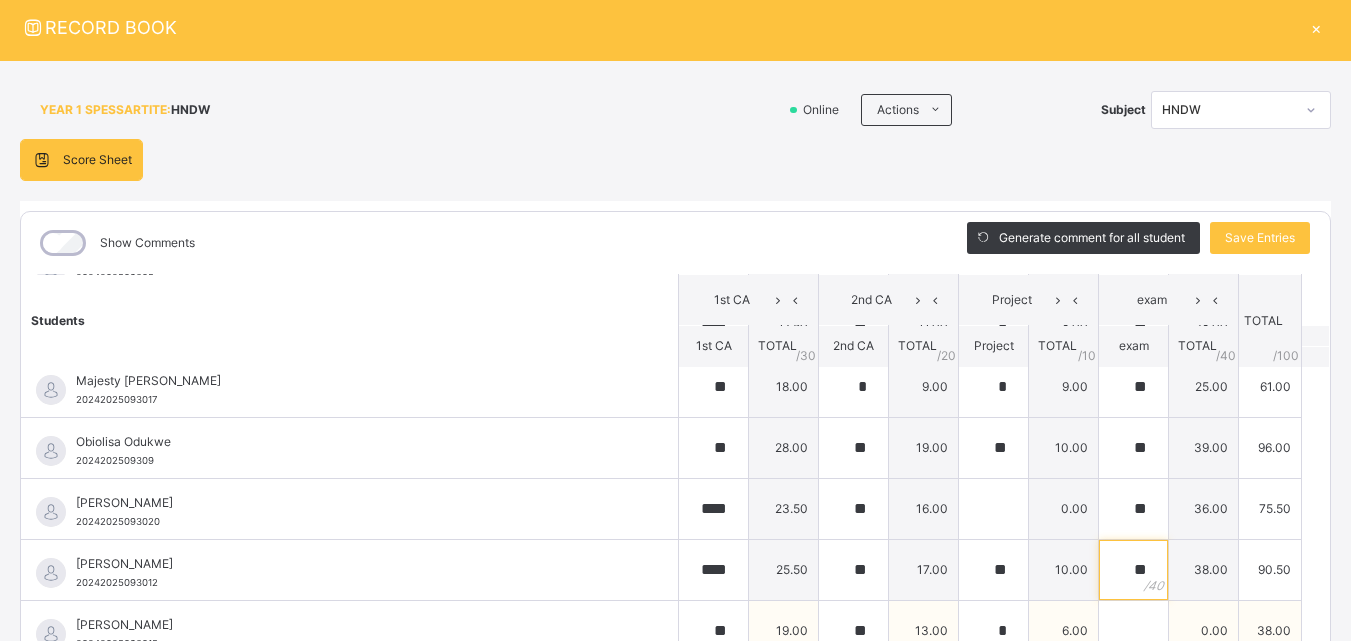 type on "**" 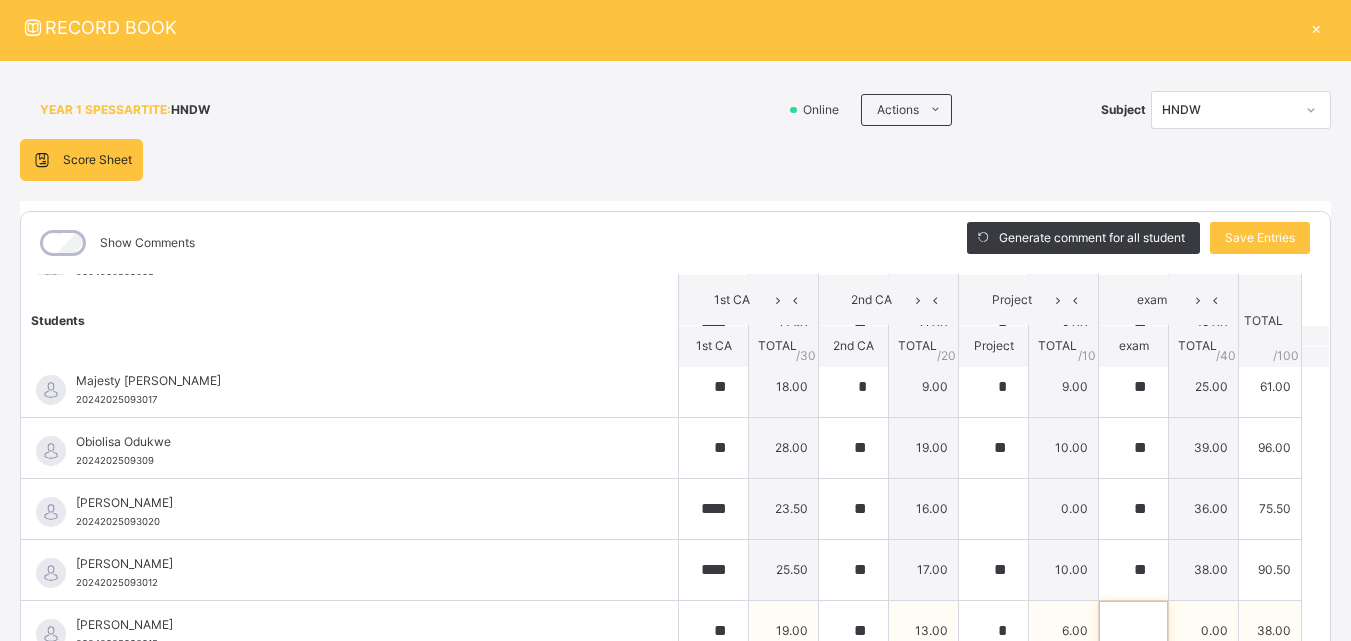 click at bounding box center (1133, 631) 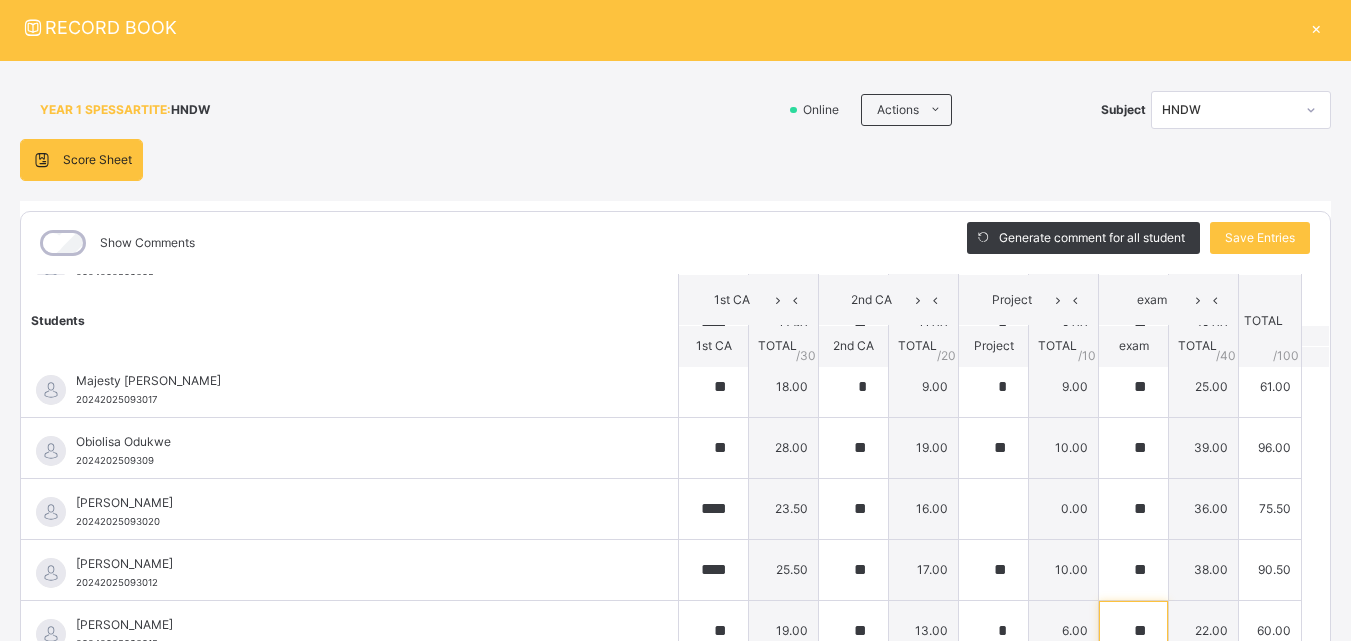 scroll, scrollTop: 814, scrollLeft: 0, axis: vertical 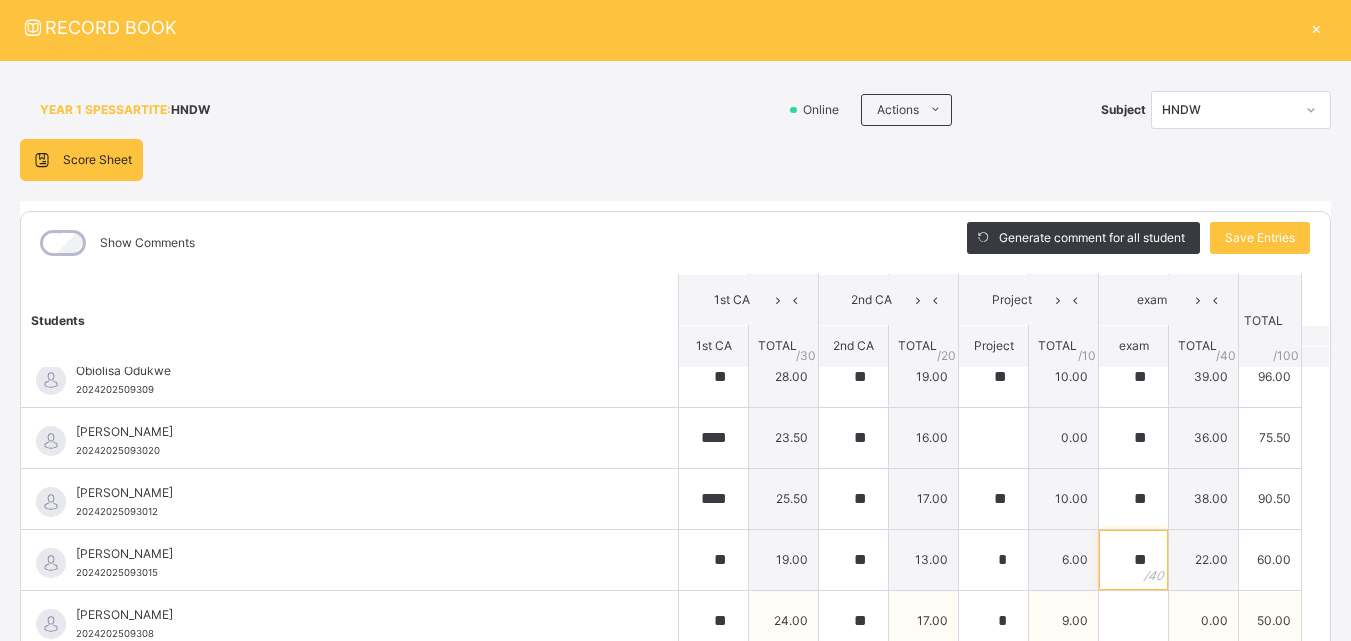 type on "**" 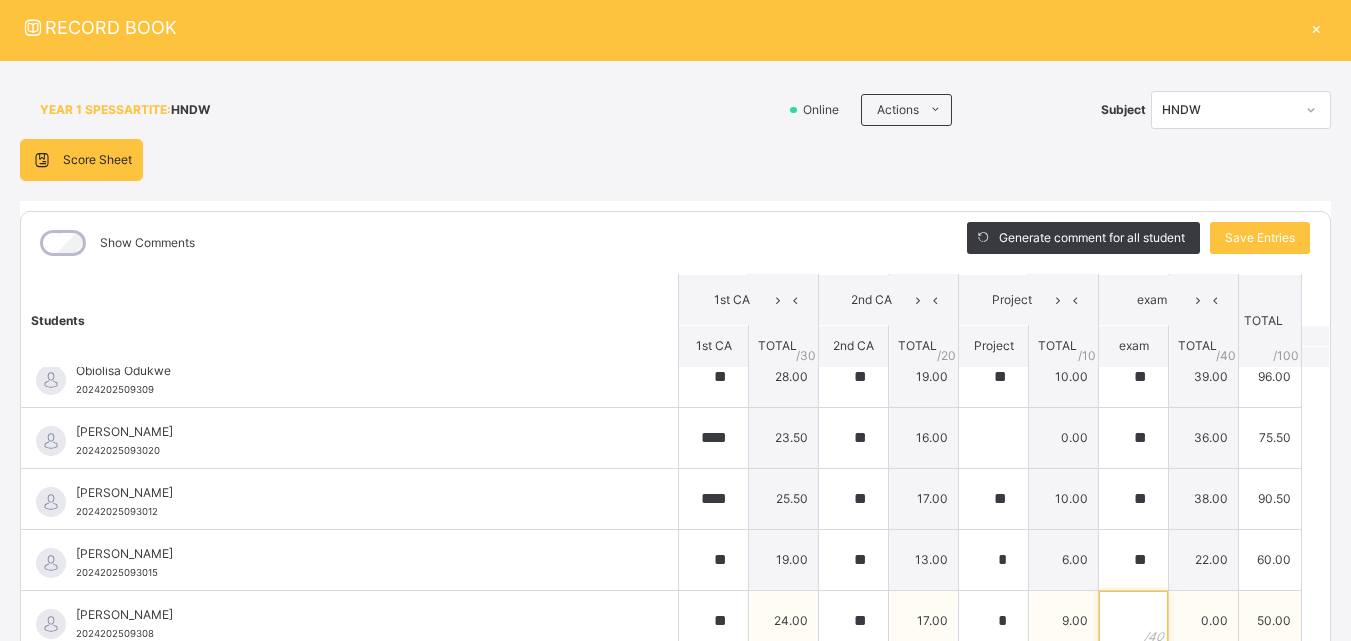 click at bounding box center [1133, 621] 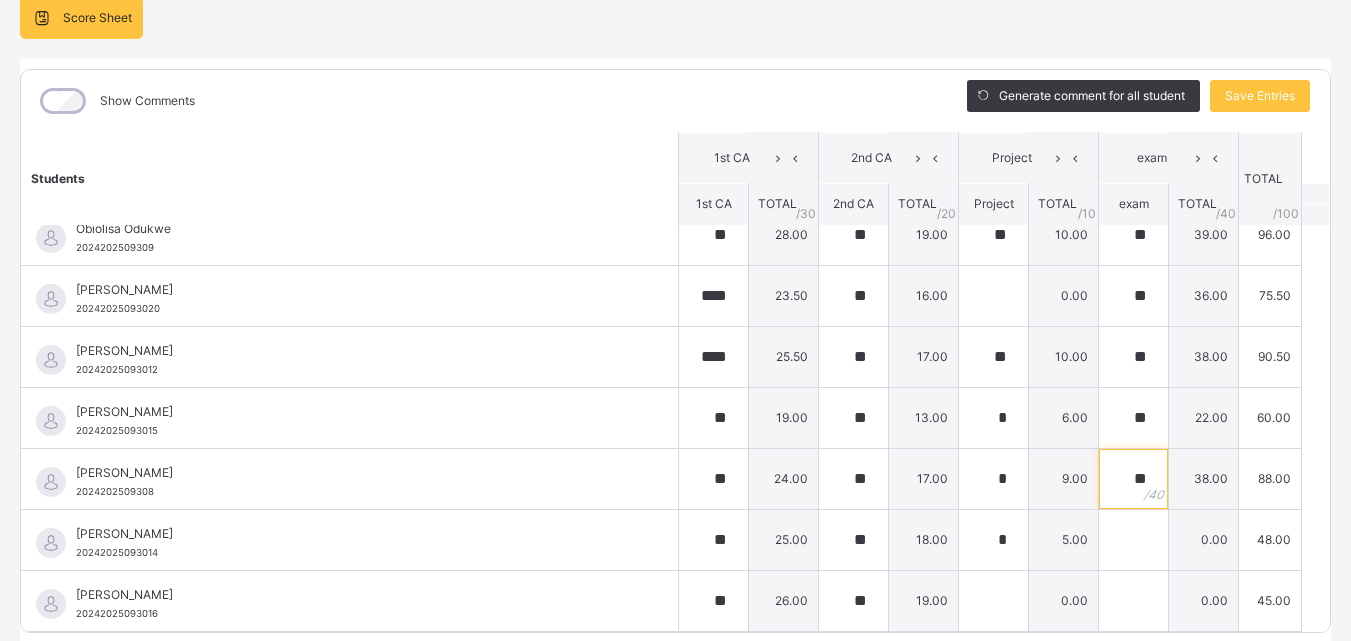 scroll, scrollTop: 270, scrollLeft: 0, axis: vertical 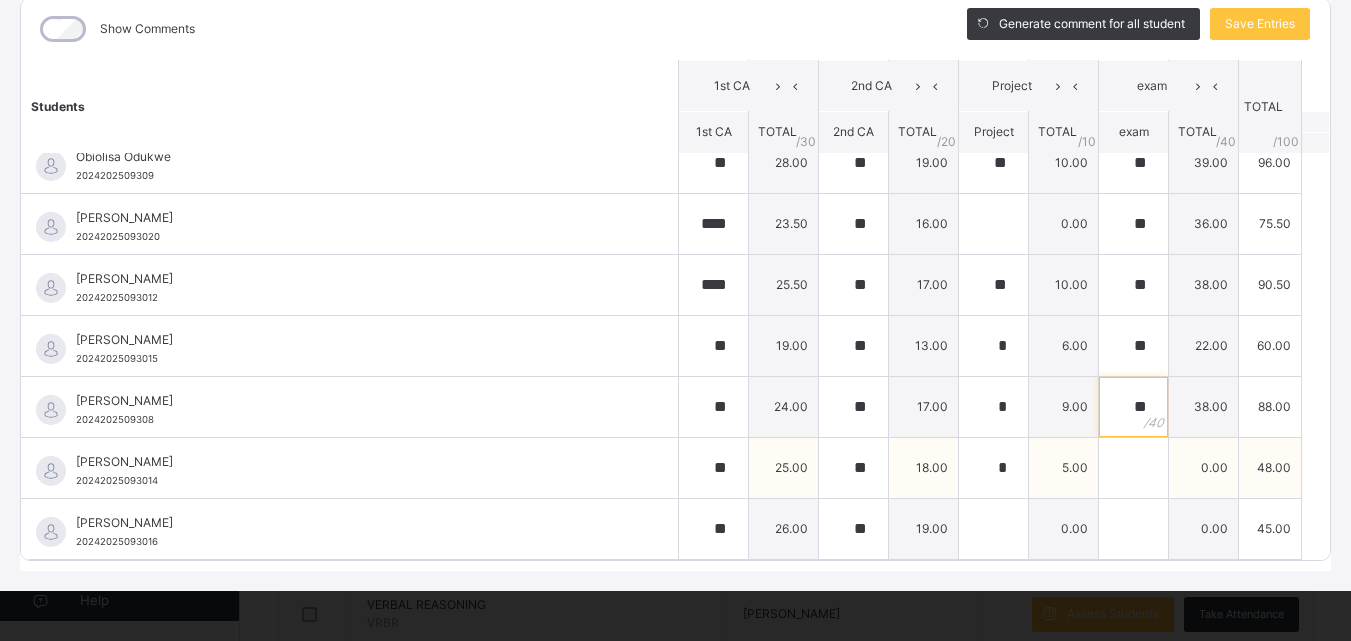 type on "**" 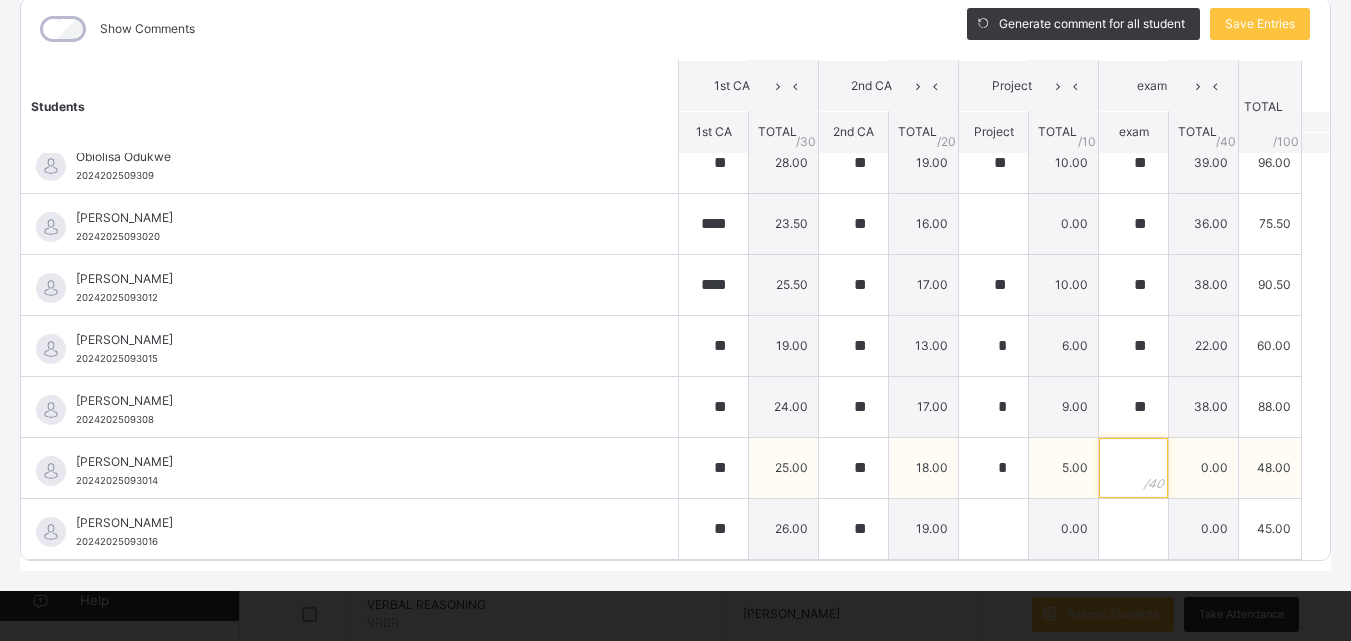 click at bounding box center [1133, 468] 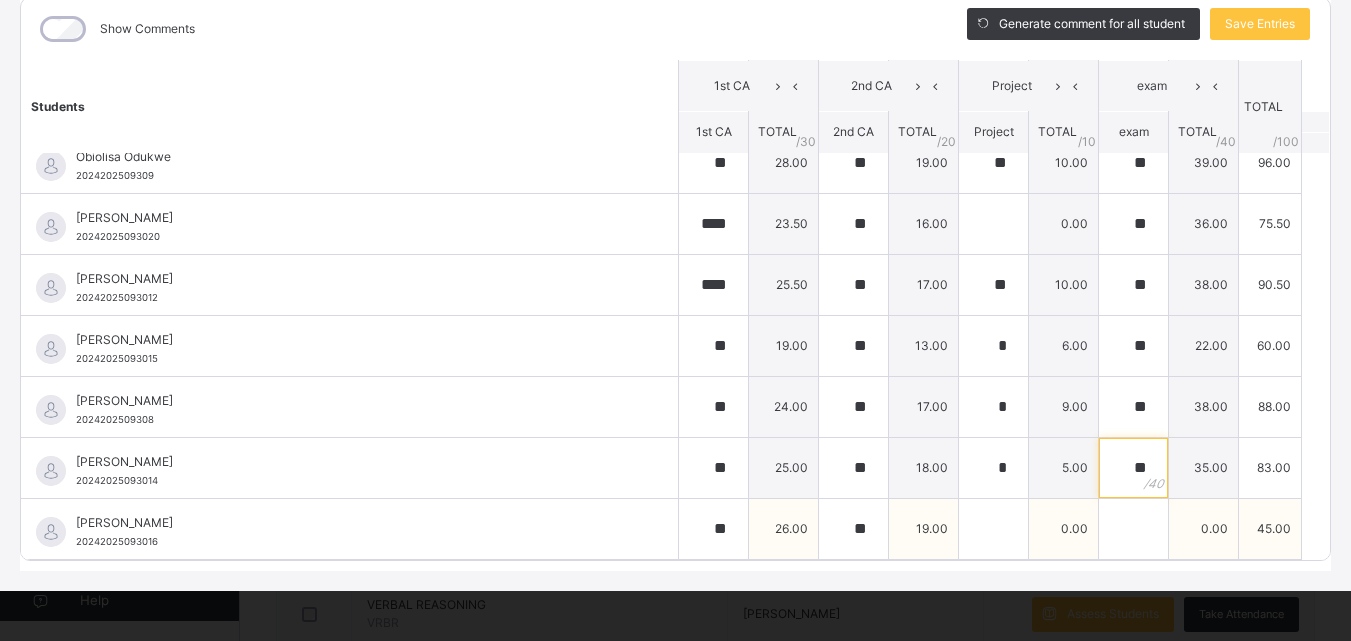 type on "**" 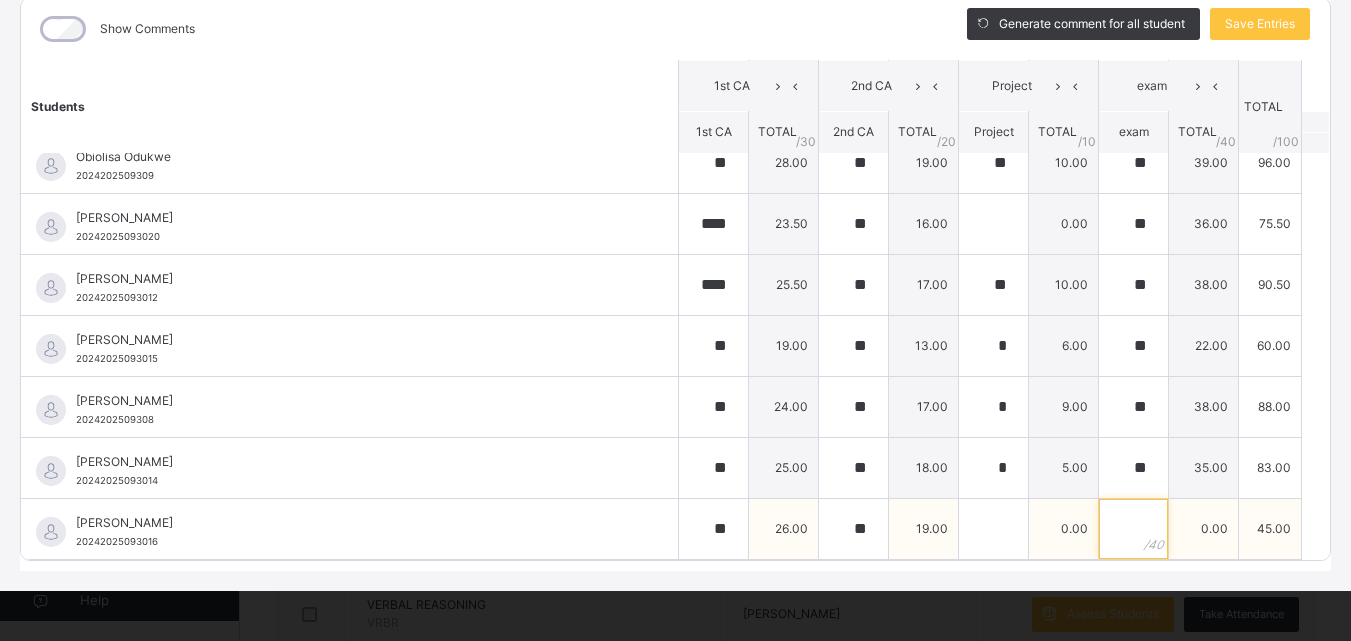 click at bounding box center (1133, 529) 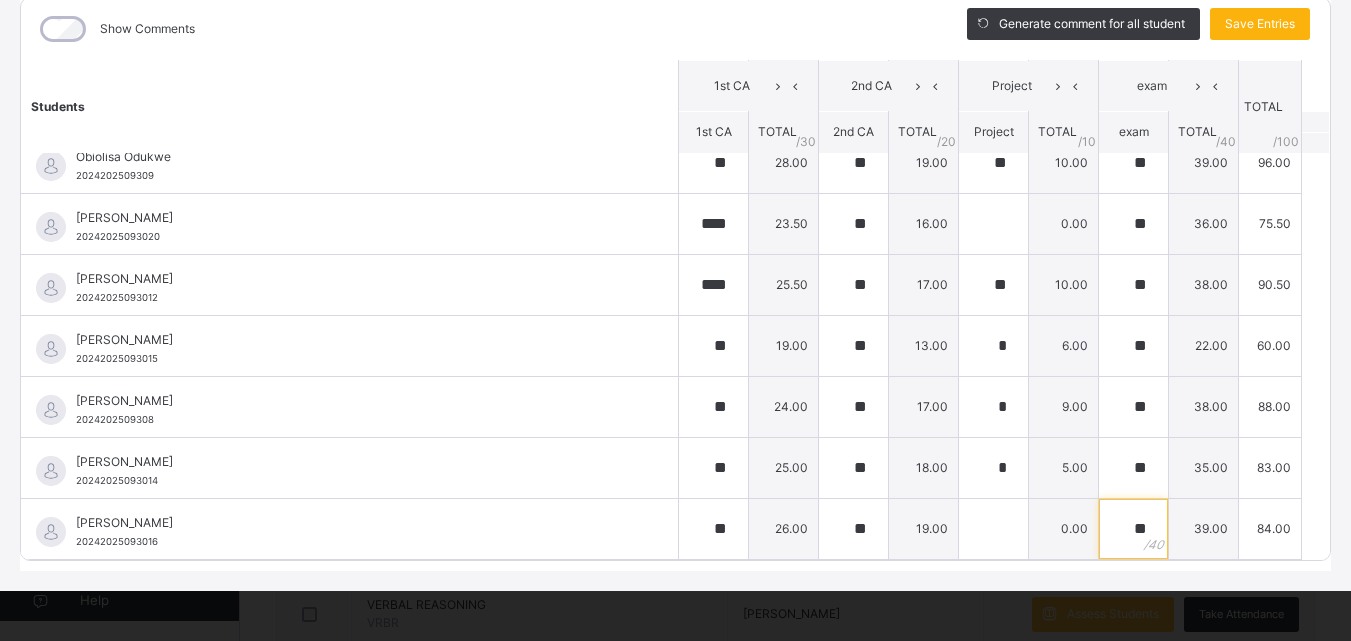 type on "**" 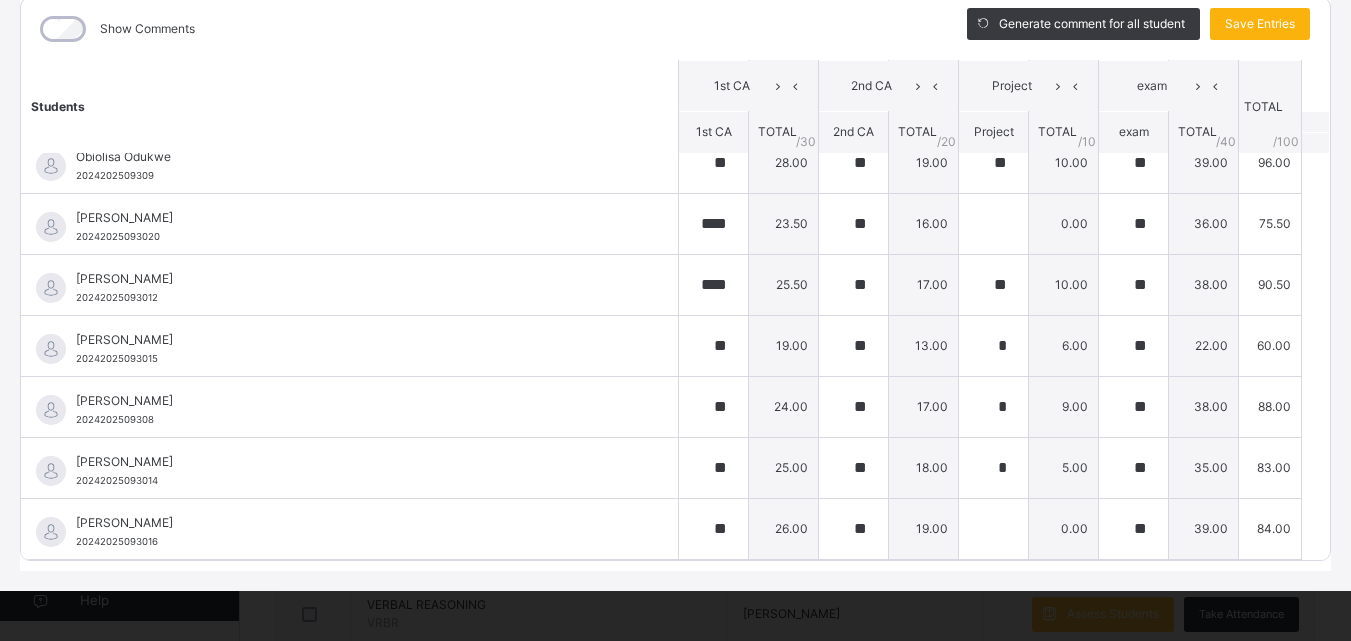 click on "Save Entries" at bounding box center [1260, 24] 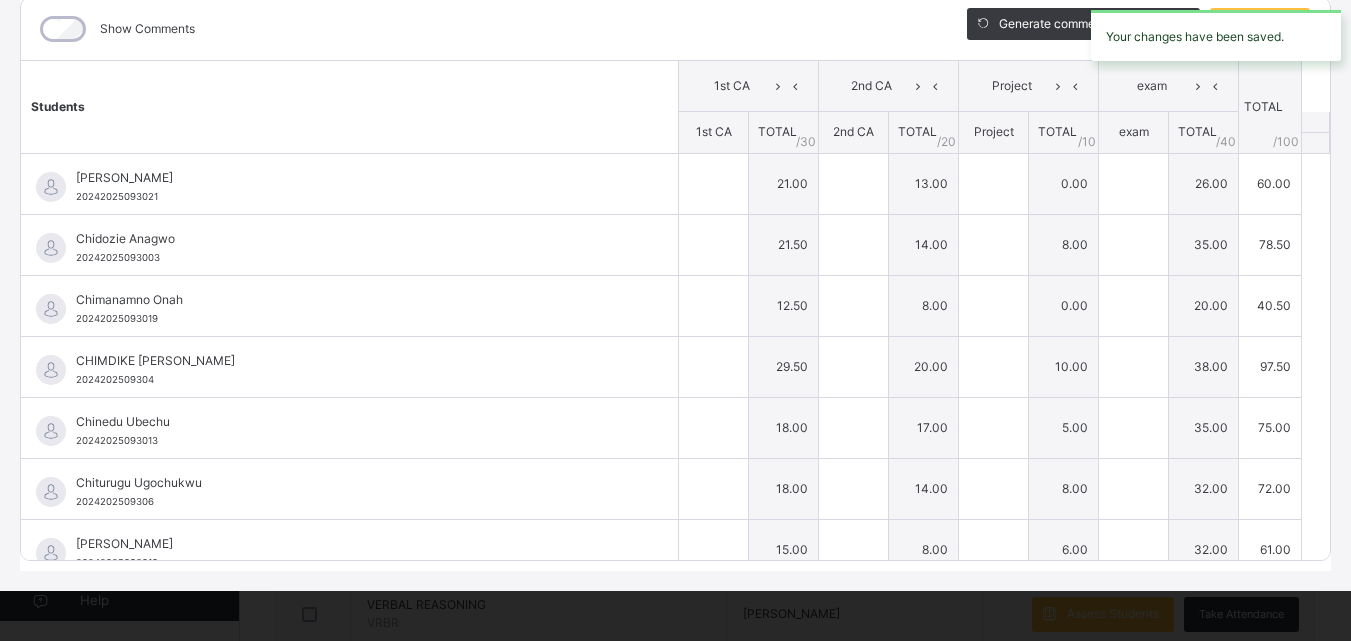 type on "**" 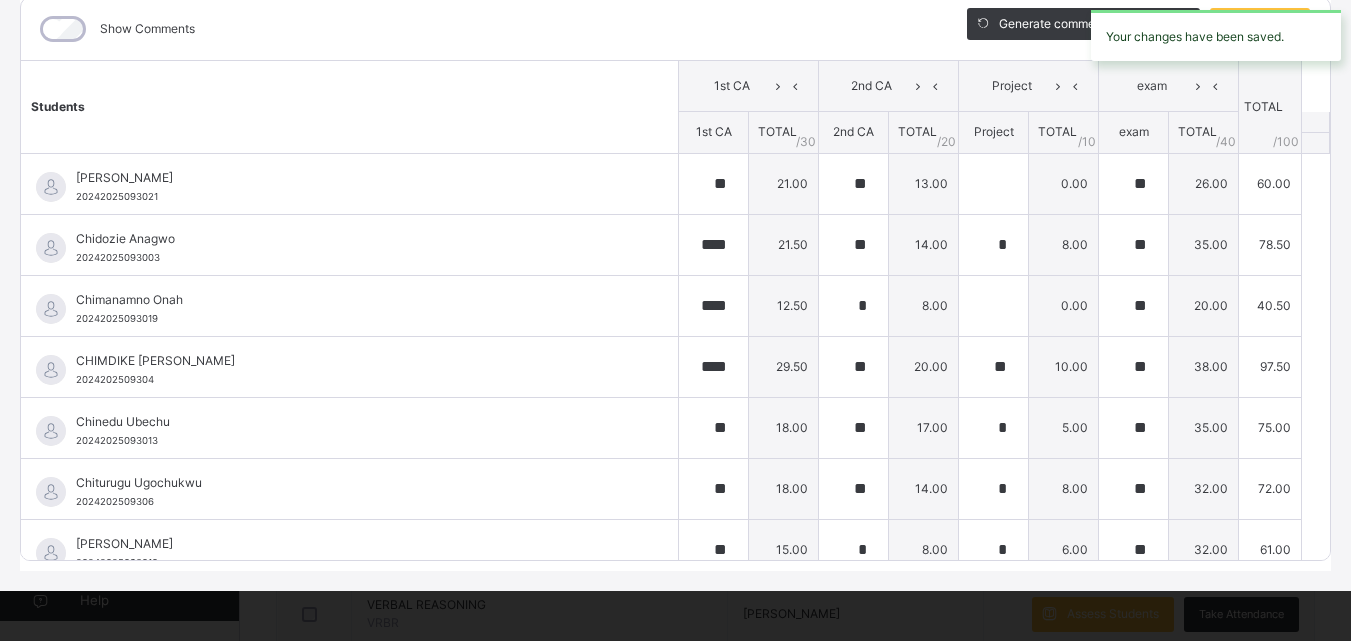 type on "**" 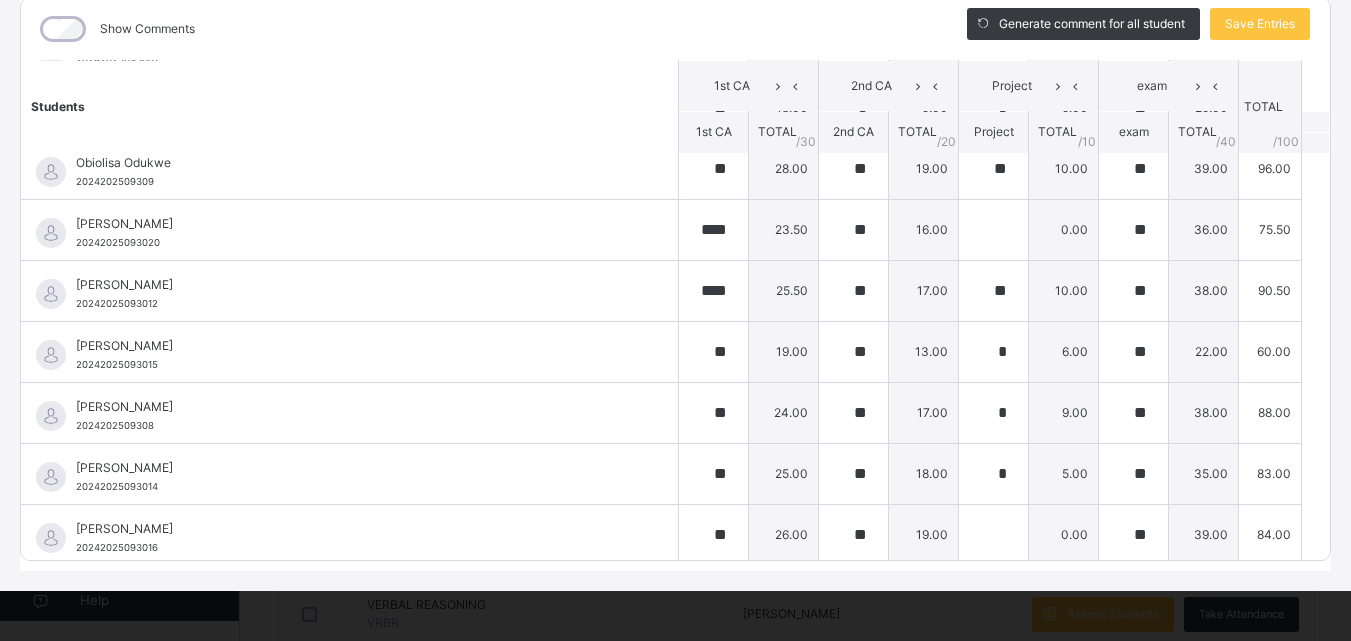 scroll, scrollTop: 814, scrollLeft: 0, axis: vertical 